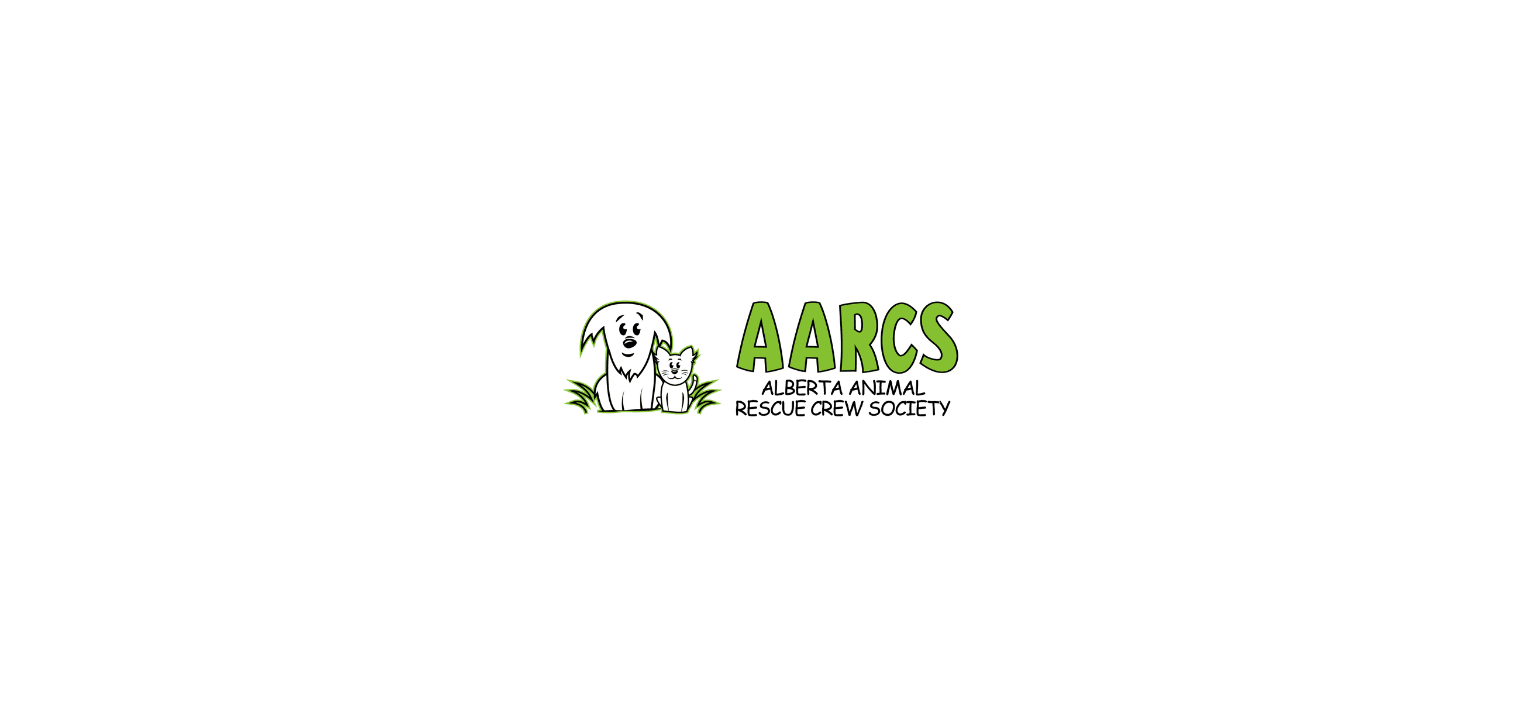 scroll, scrollTop: 0, scrollLeft: 0, axis: both 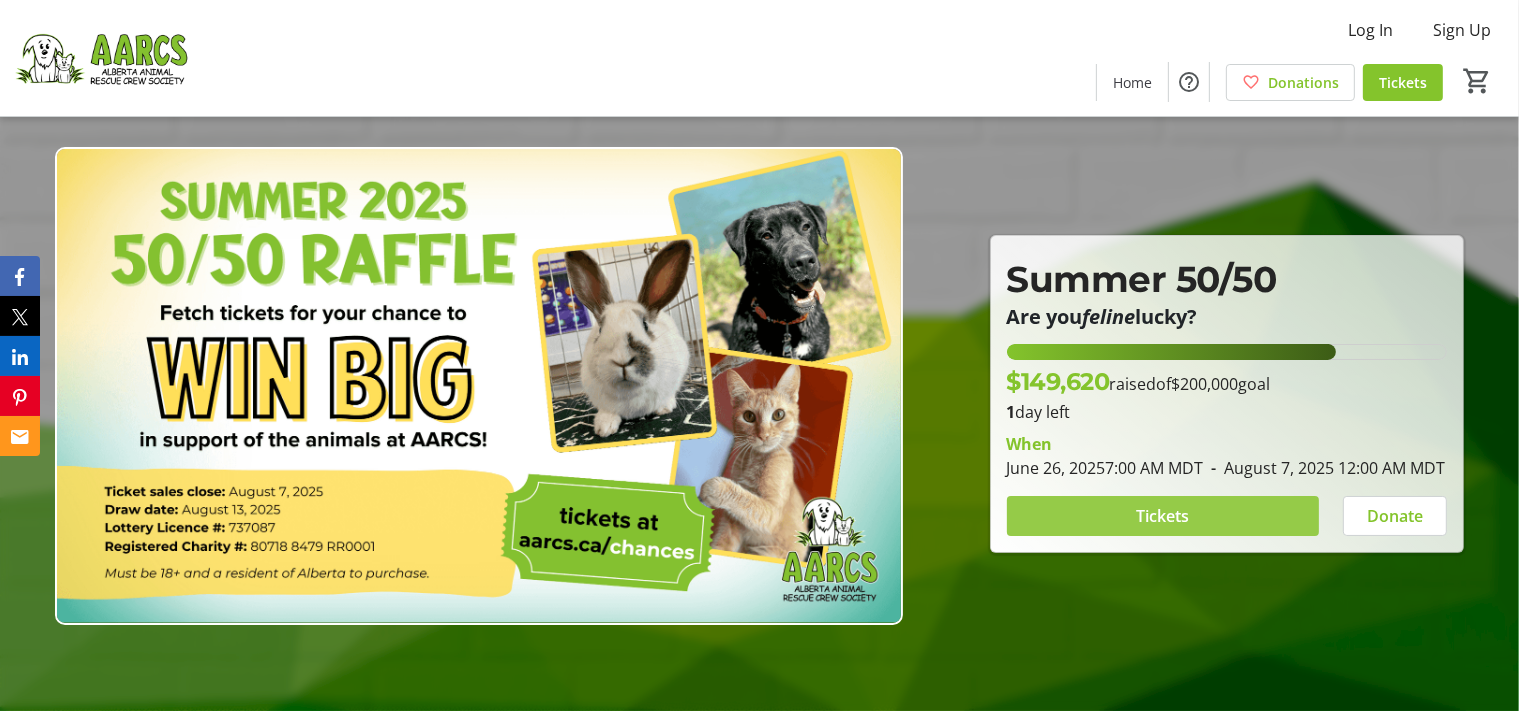 click at bounding box center (1163, 516) 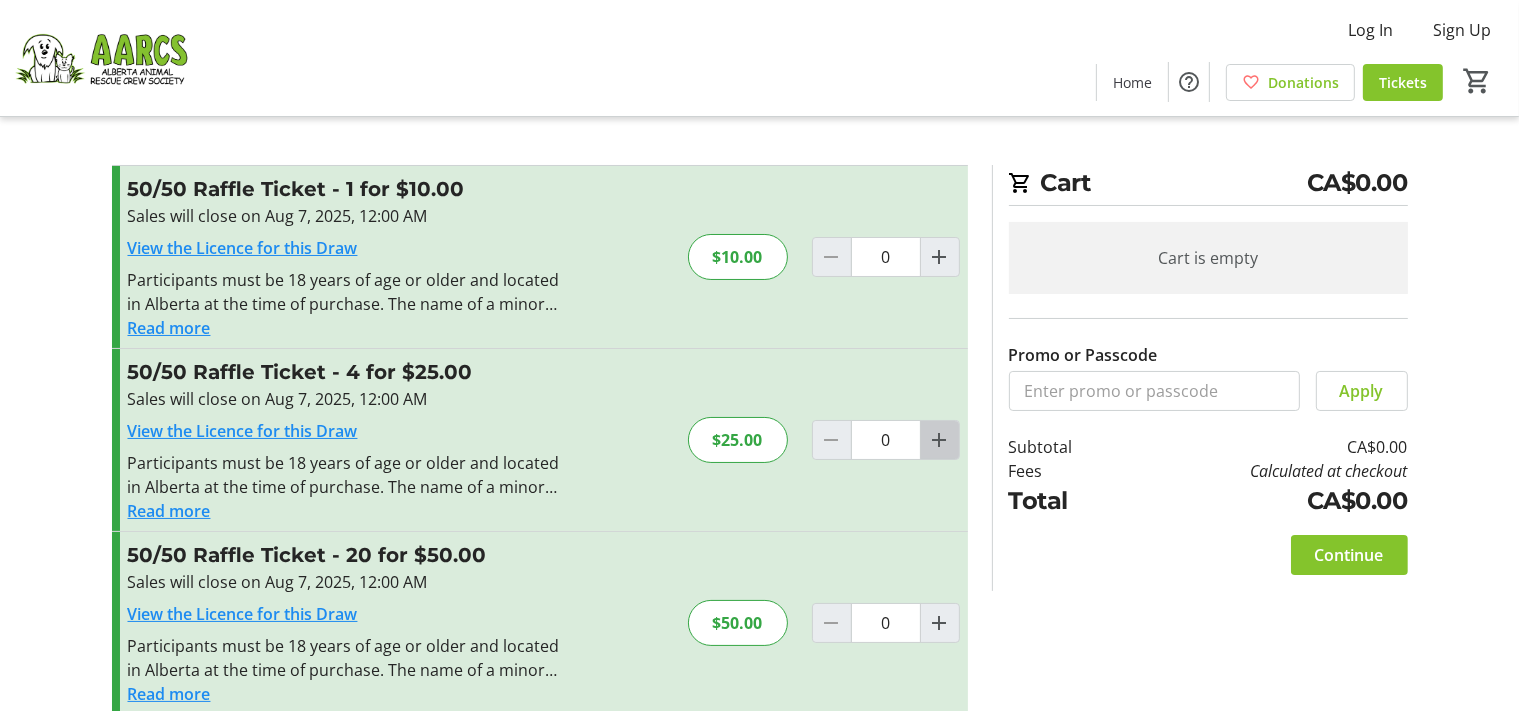 click 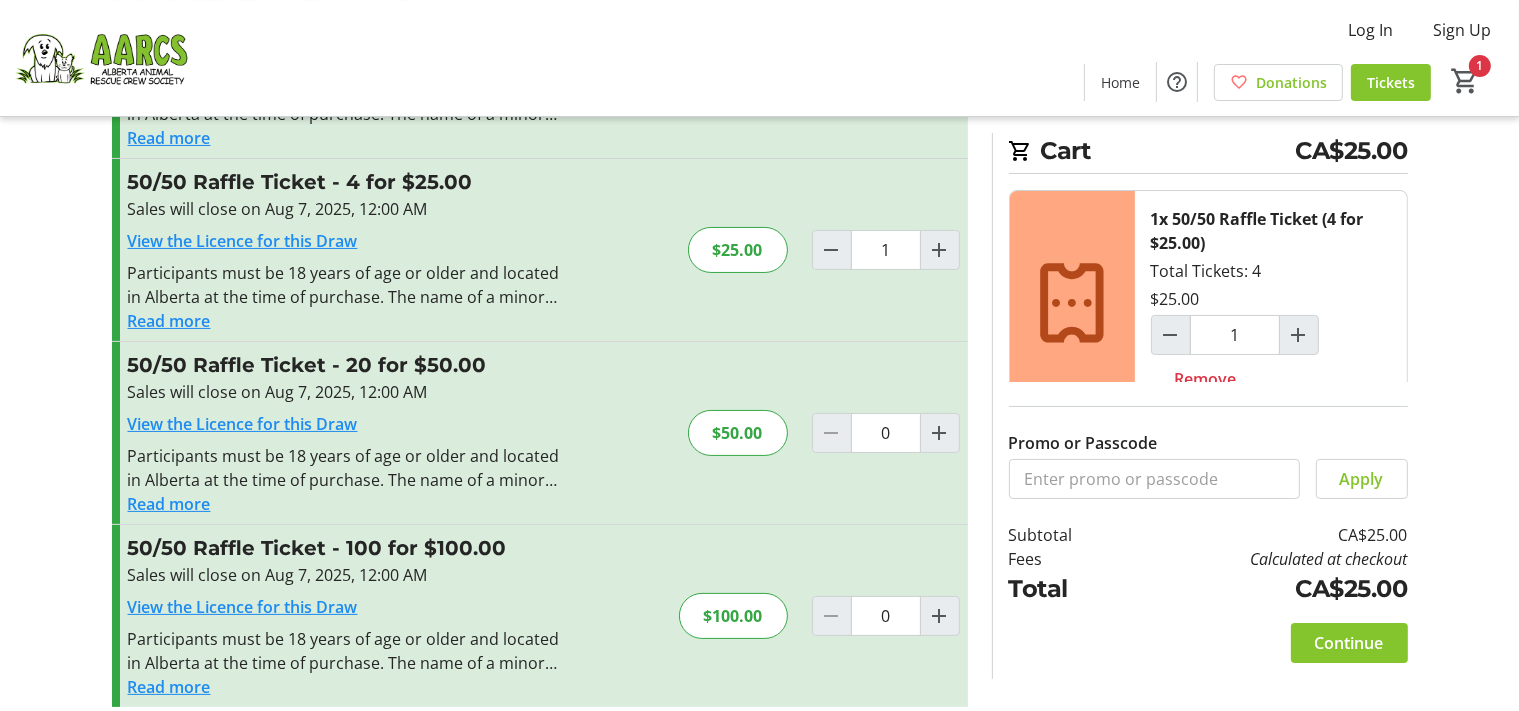 scroll, scrollTop: 208, scrollLeft: 0, axis: vertical 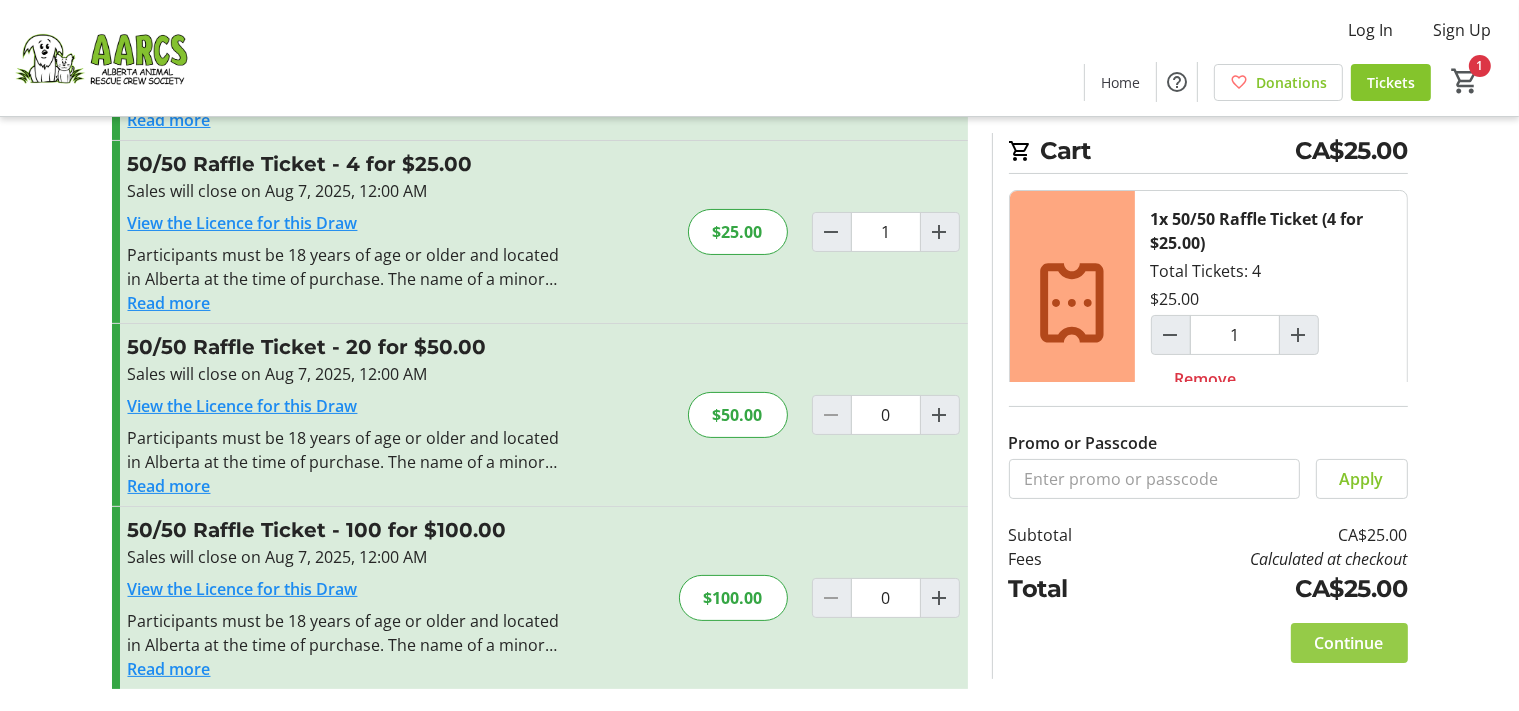 click on "Continue" 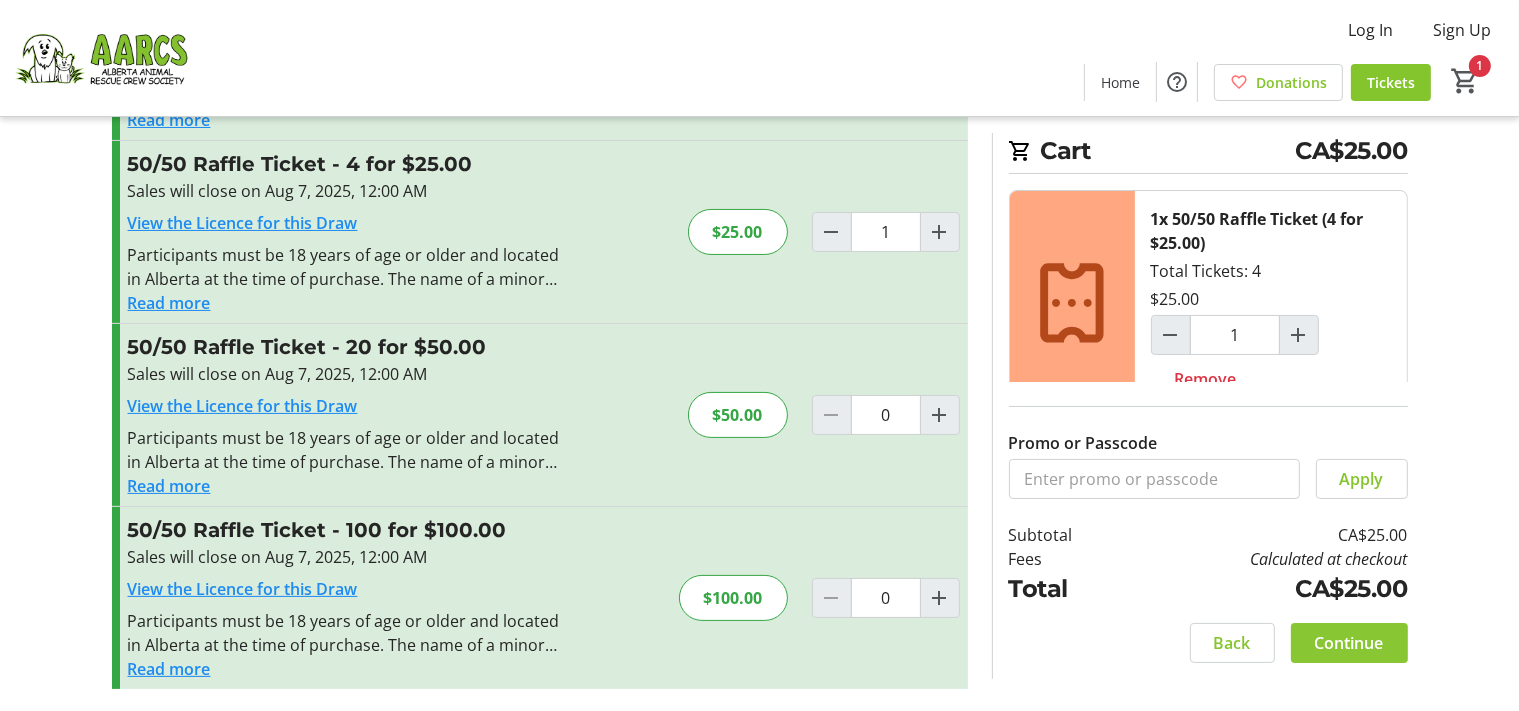 scroll, scrollTop: 0, scrollLeft: 0, axis: both 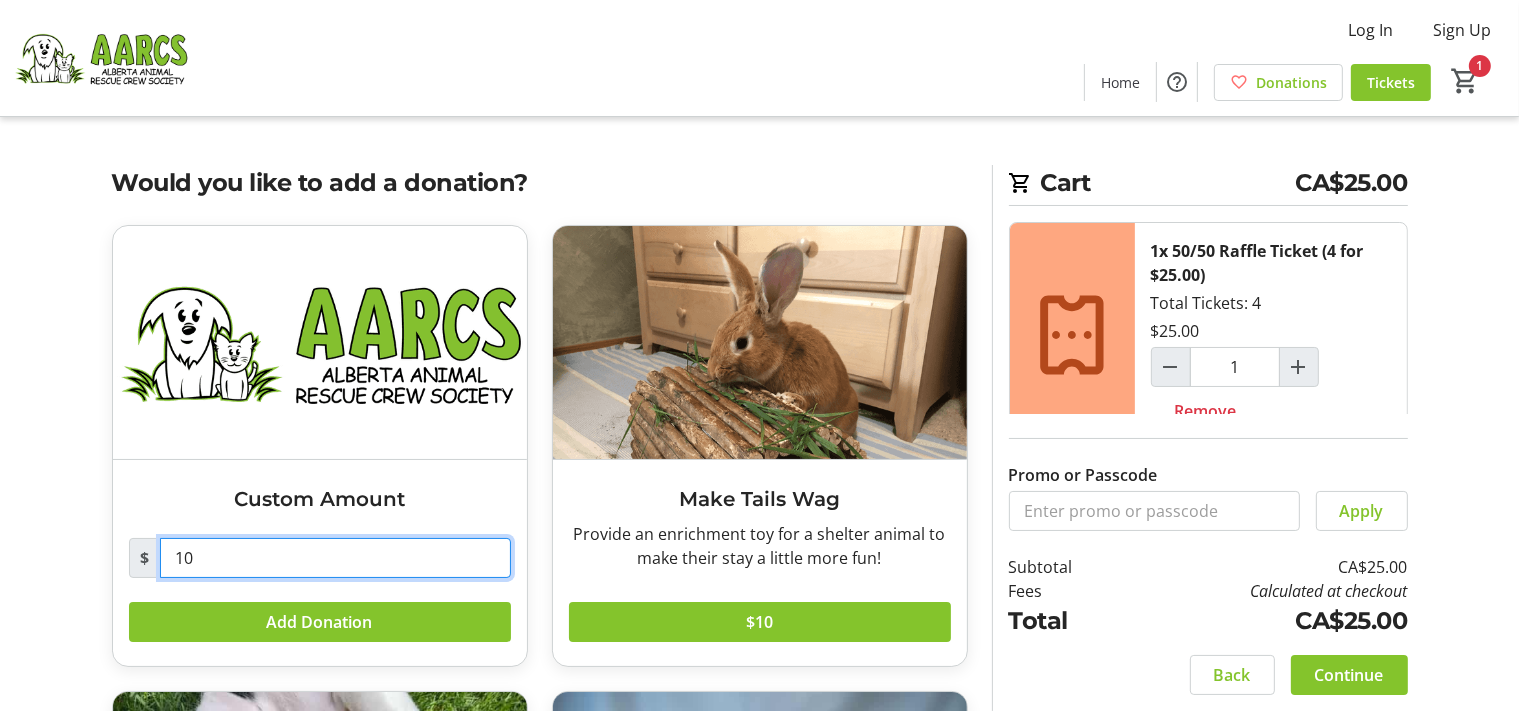 drag, startPoint x: 206, startPoint y: 555, endPoint x: 177, endPoint y: 558, distance: 29.15476 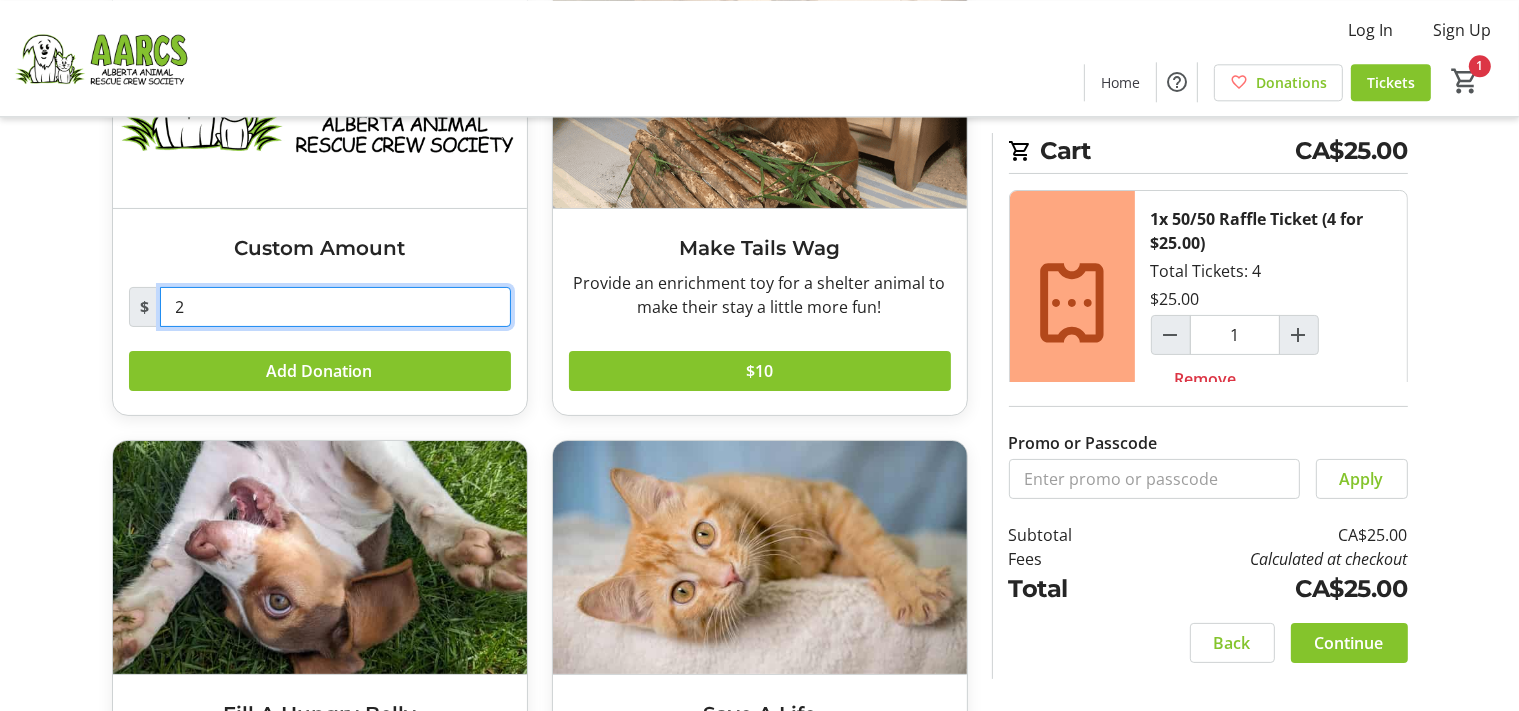 scroll, scrollTop: 258, scrollLeft: 0, axis: vertical 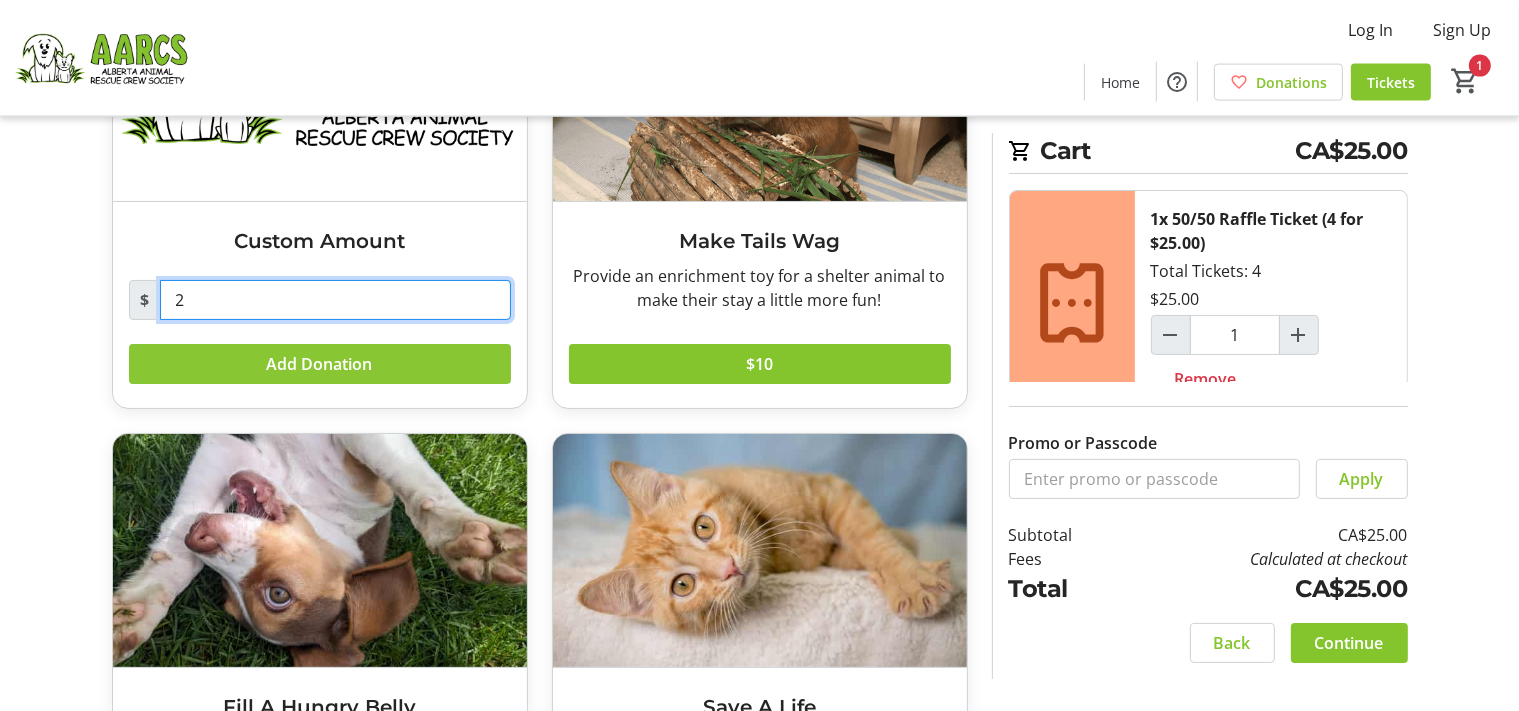 type on "2" 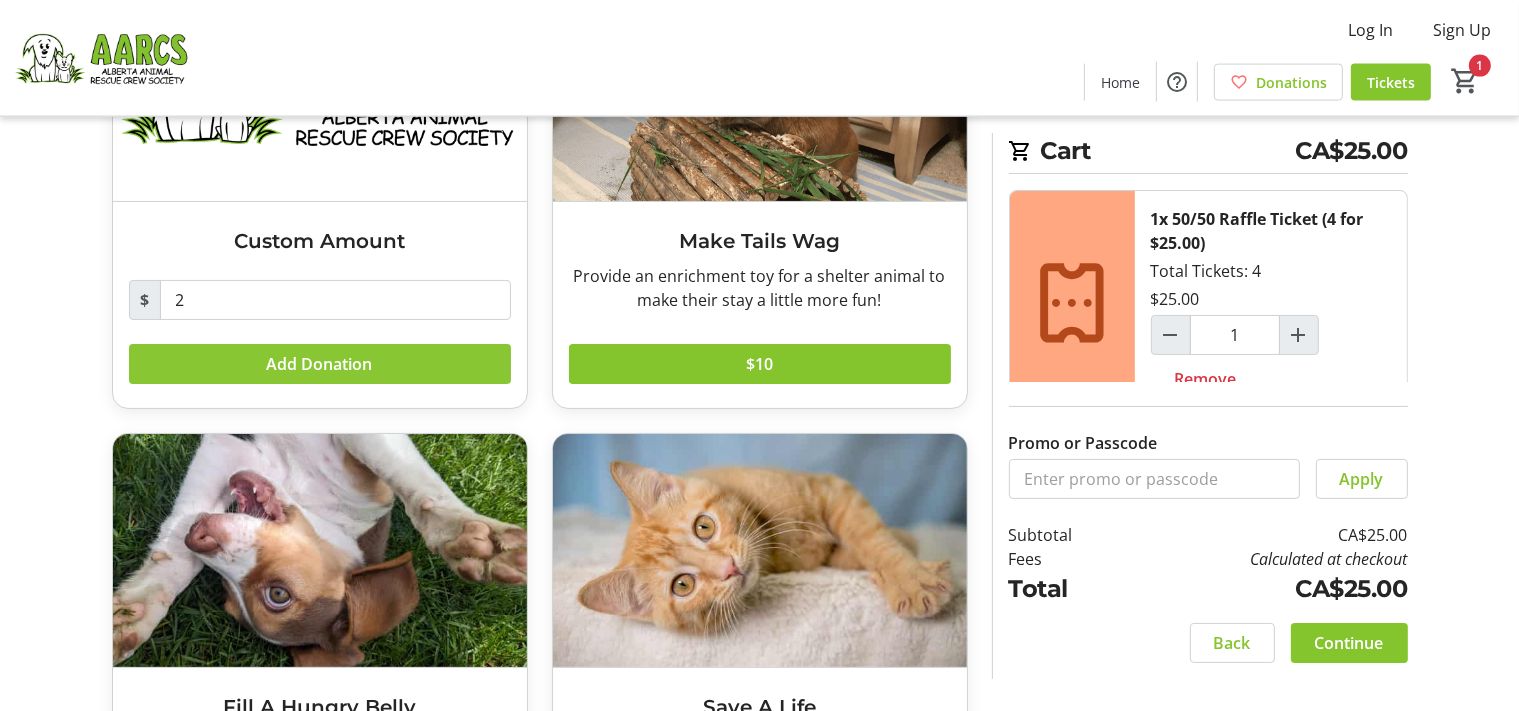 click on "Add Donation" 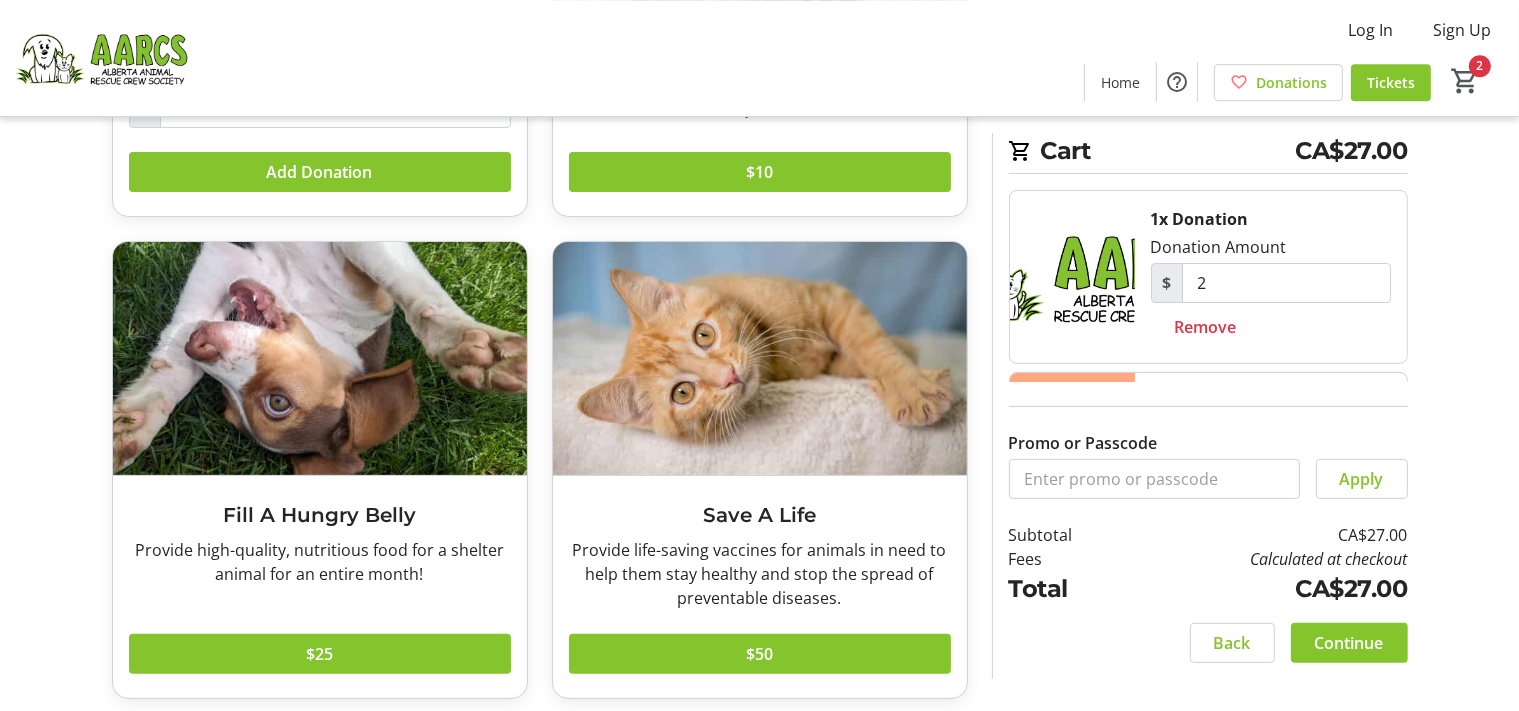 scroll, scrollTop: 460, scrollLeft: 0, axis: vertical 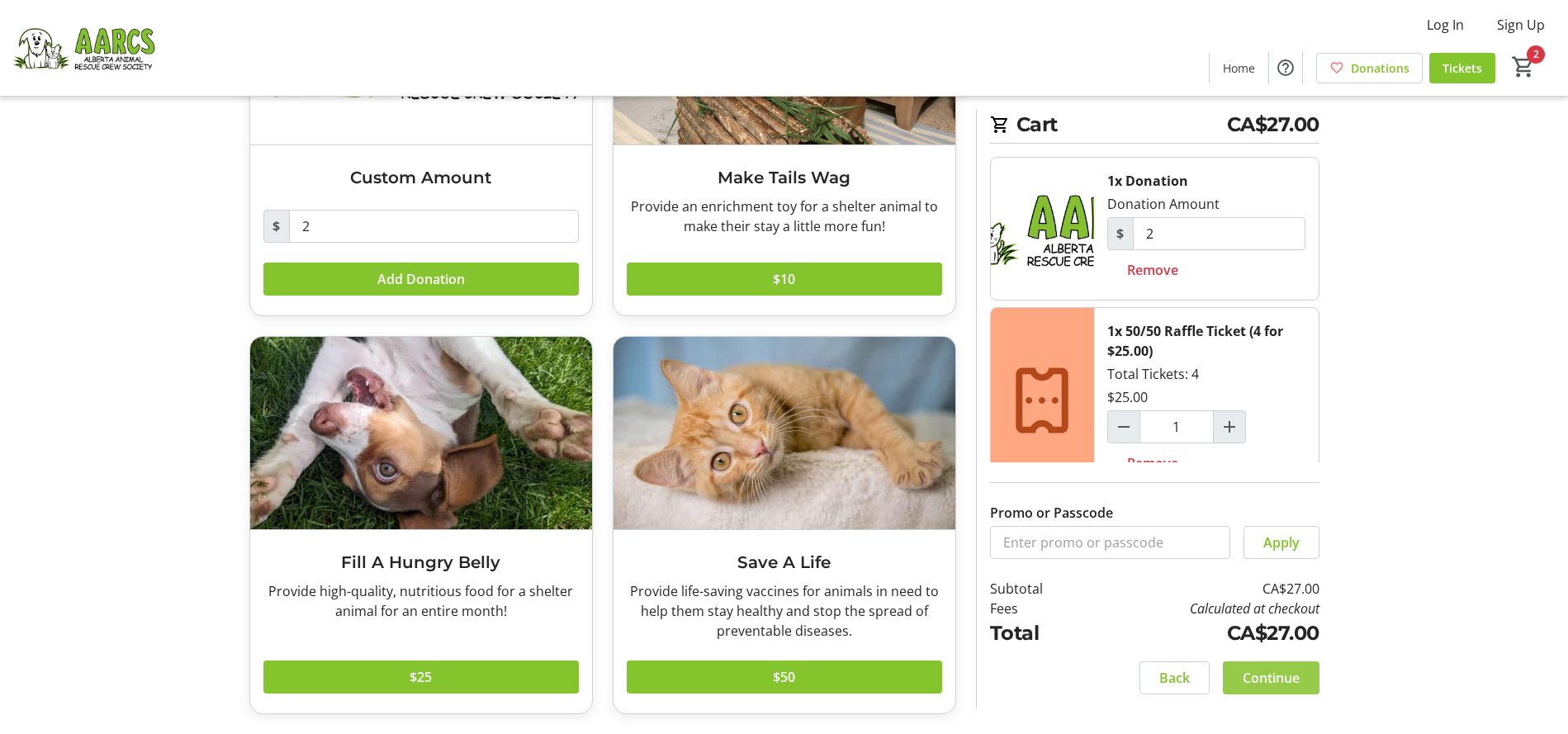 click on "Continue" 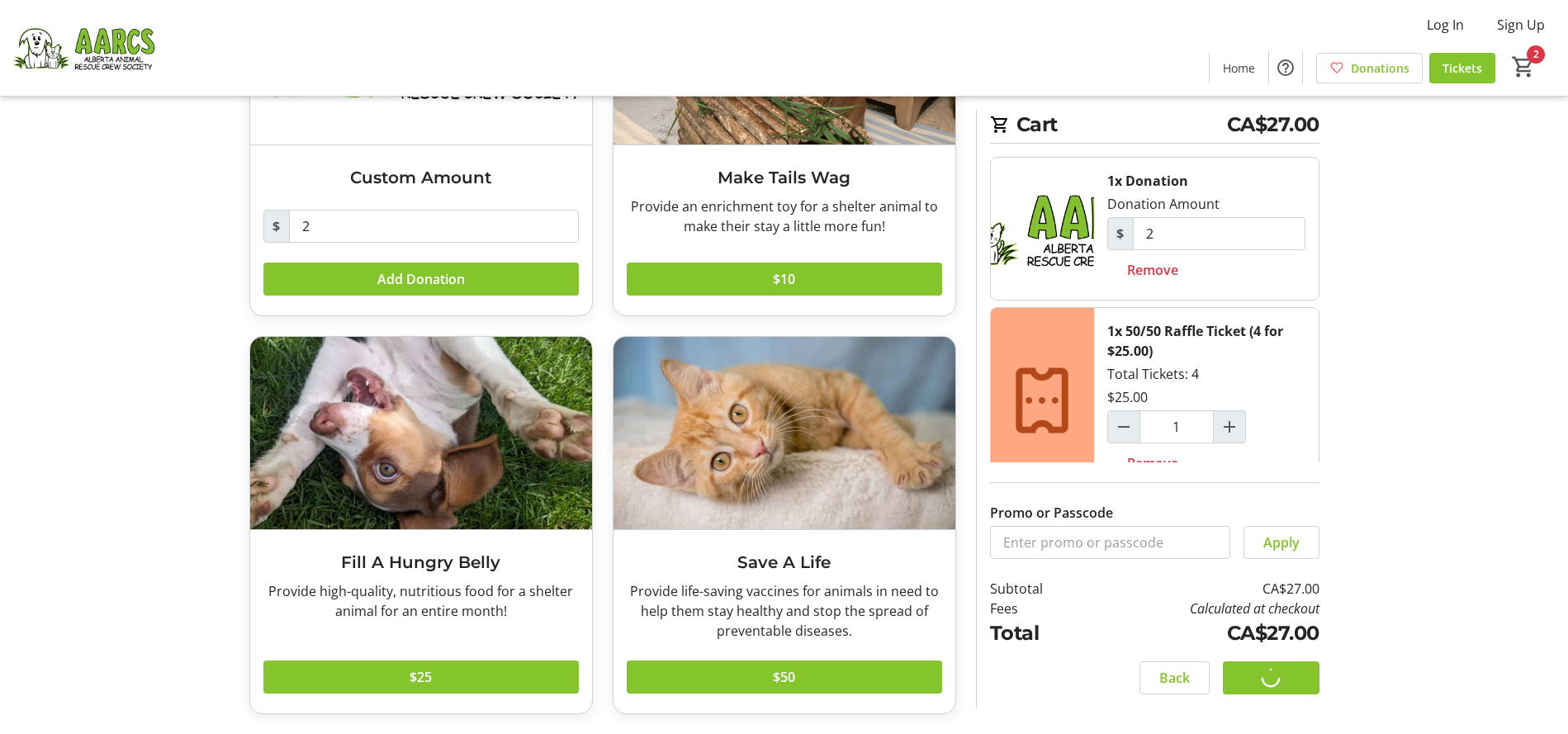 scroll, scrollTop: 0, scrollLeft: 0, axis: both 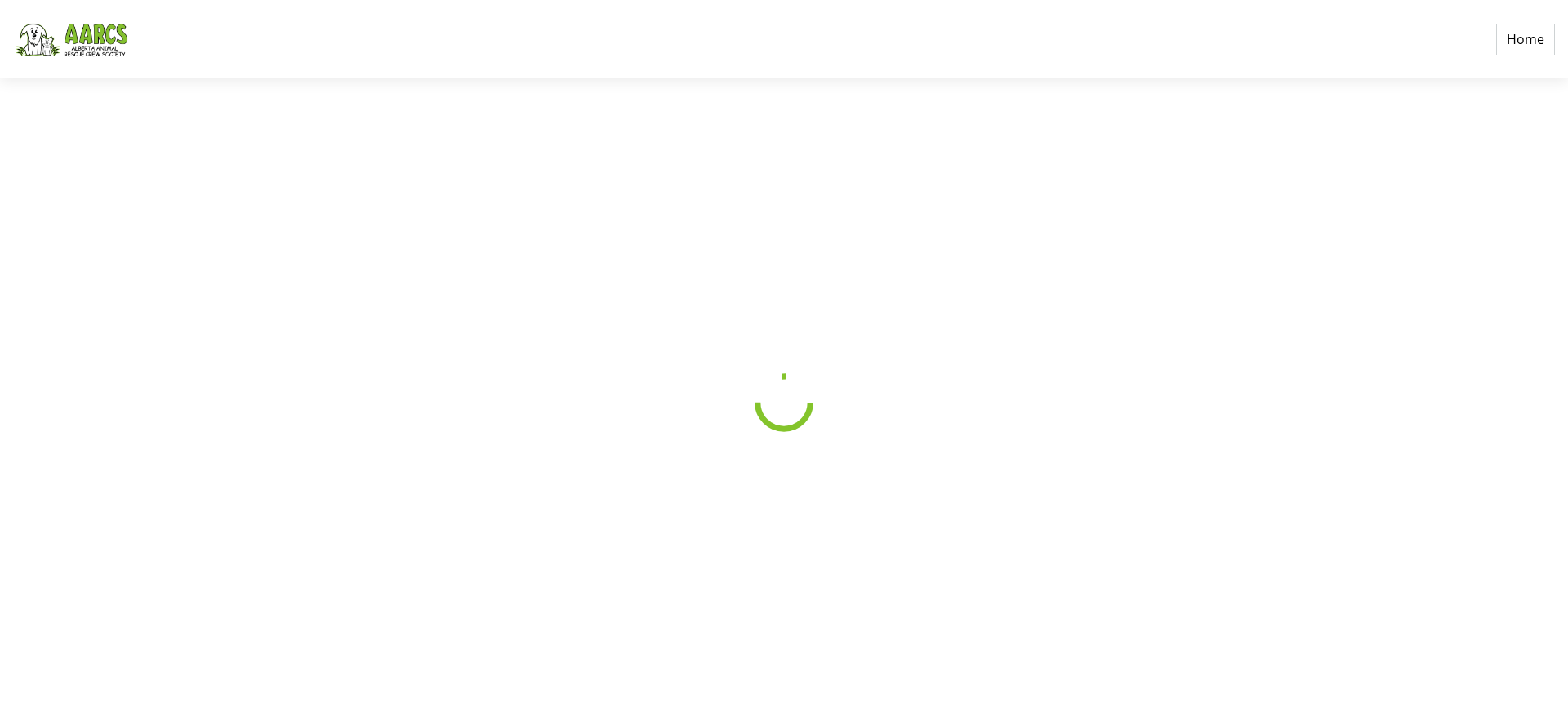 select on "CA" 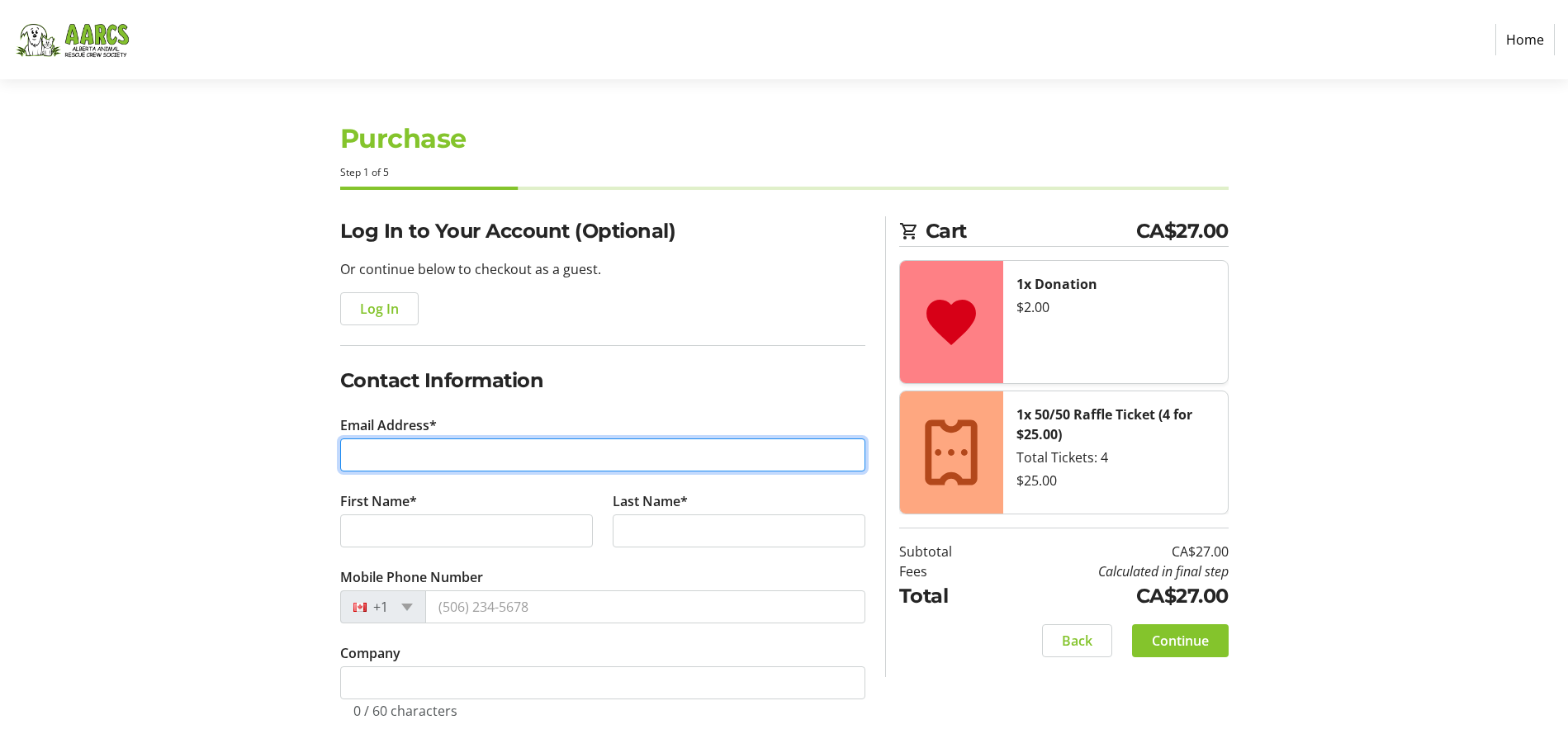 click on "Email Address*" at bounding box center (603, 455) 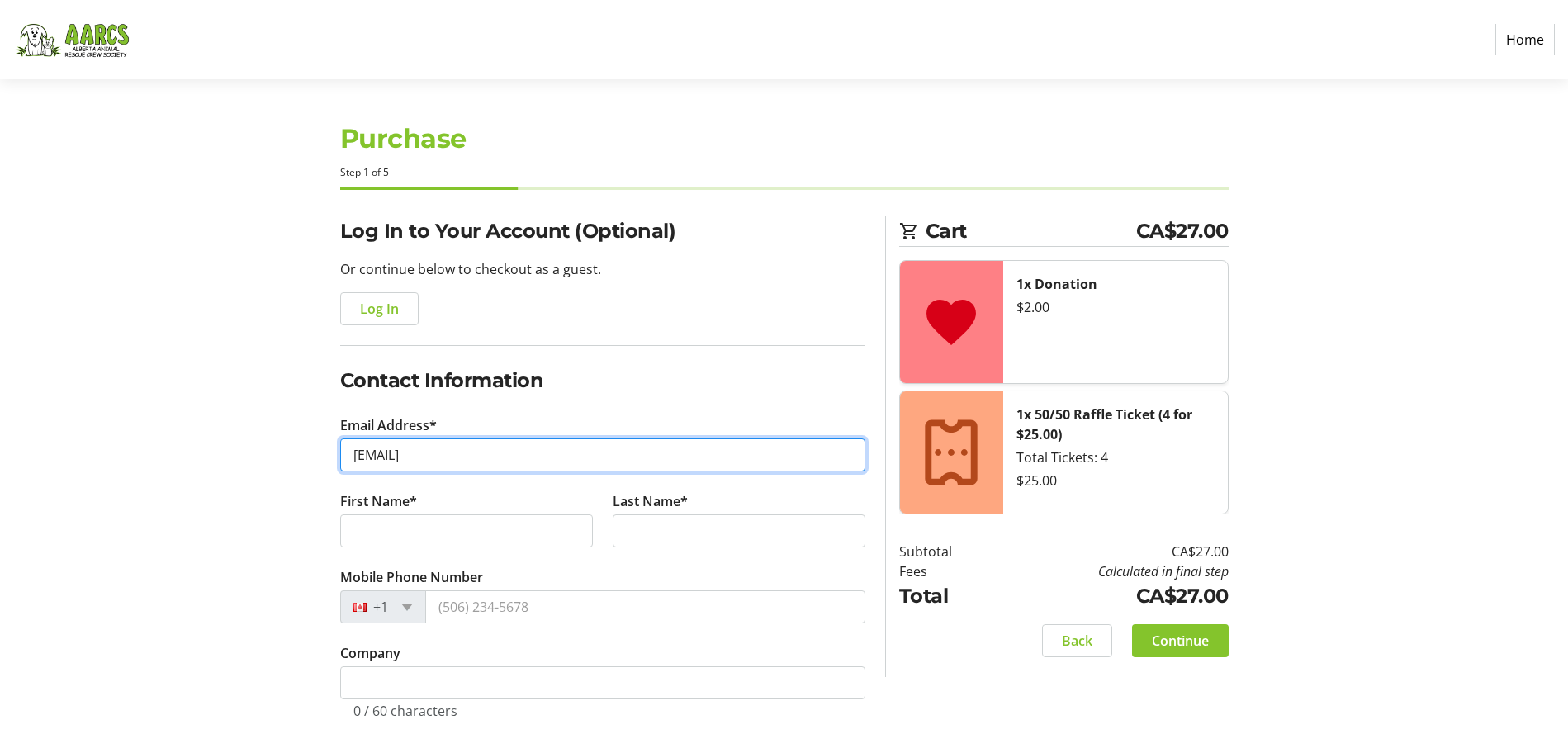 type on "[EMAIL]" 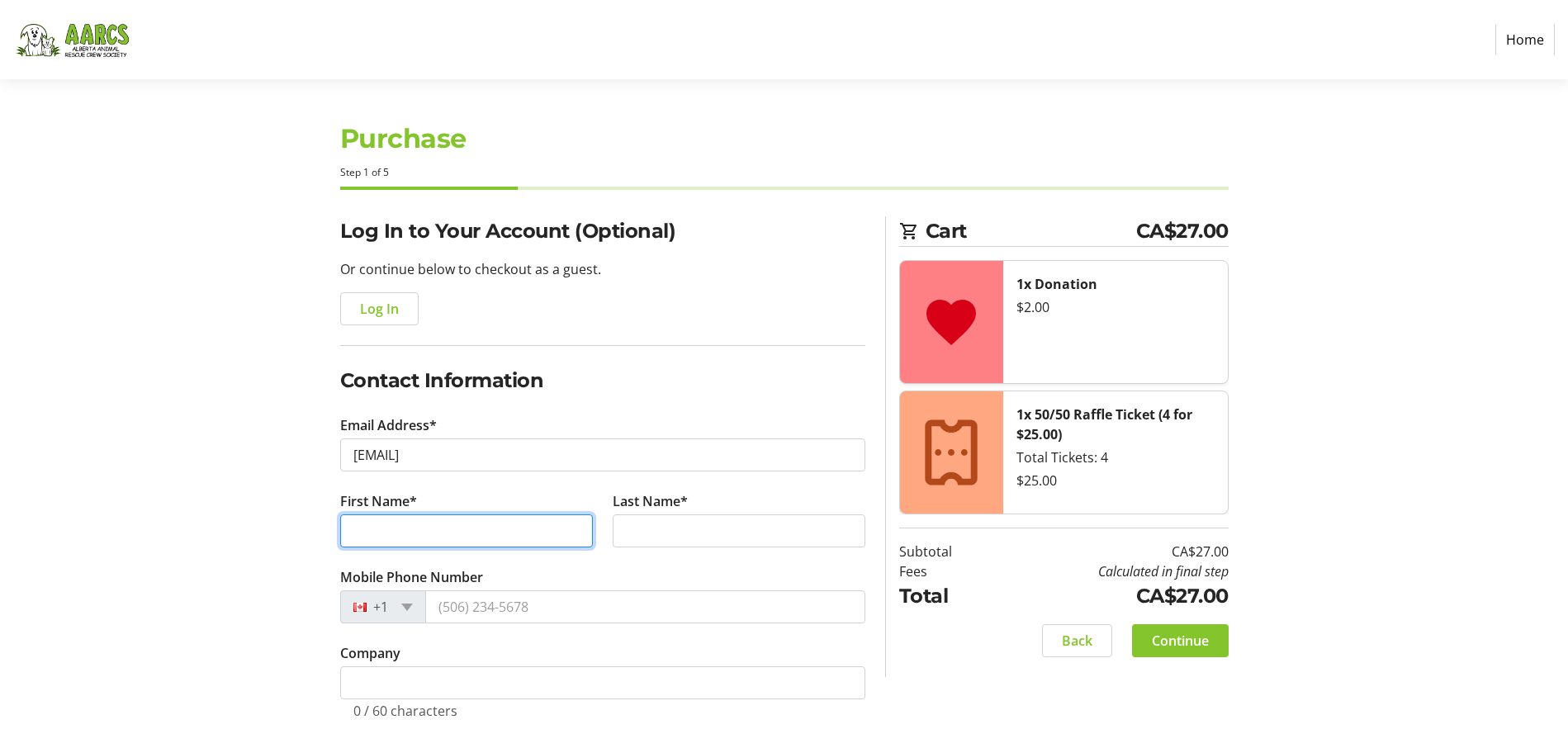 click on "First Name*" at bounding box center [467, 531] 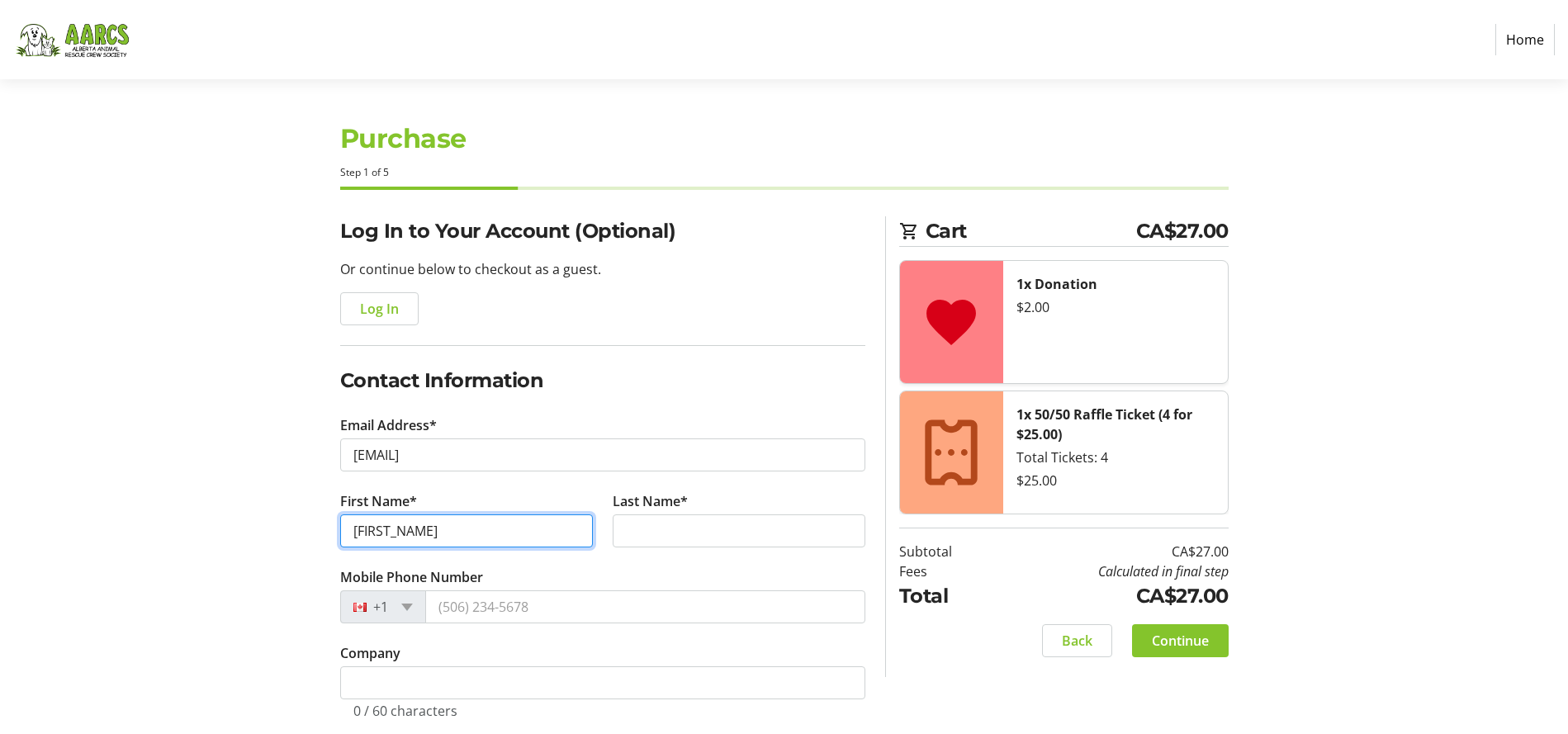 type on "[FIRST_NAME]" 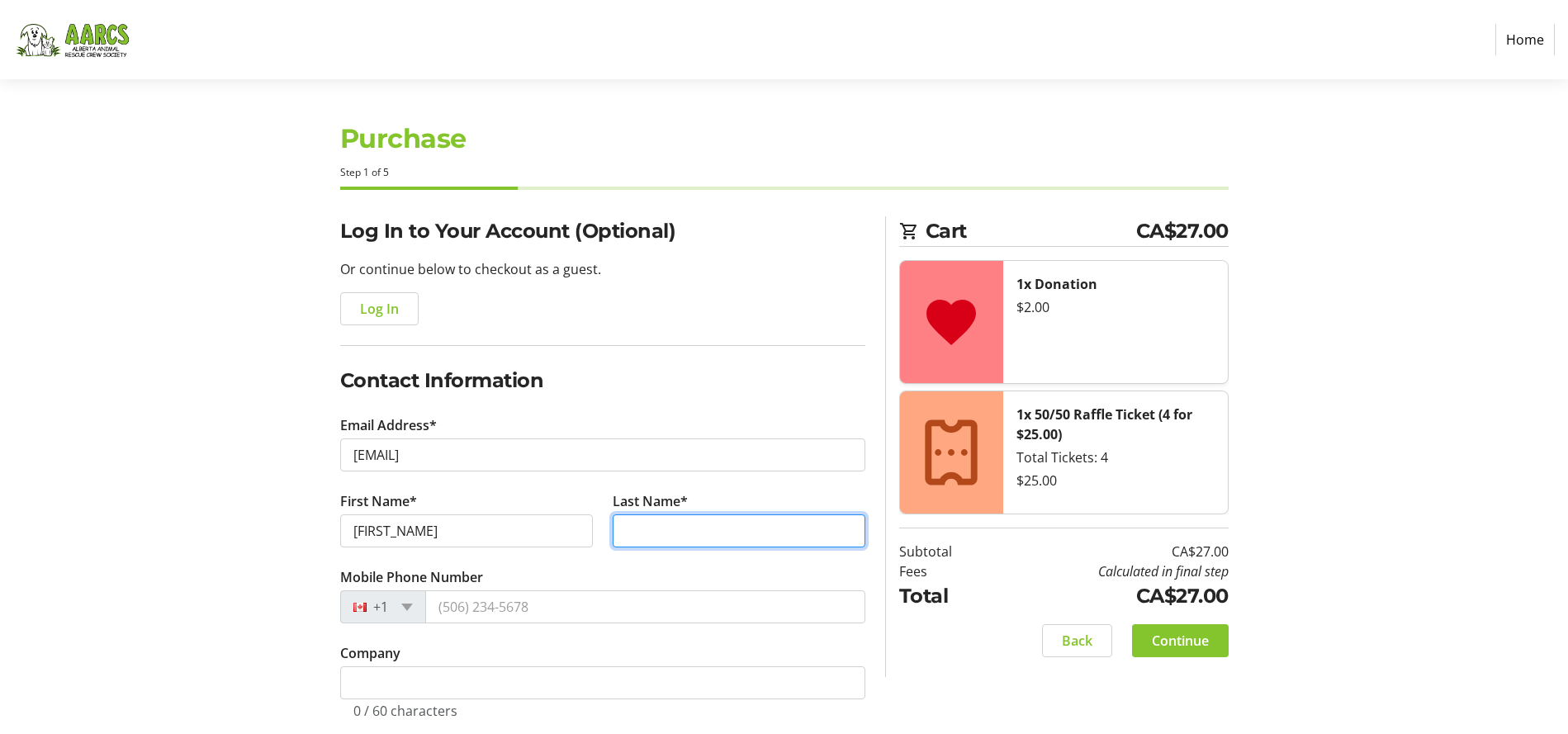 click on "Last Name*" at bounding box center [739, 531] 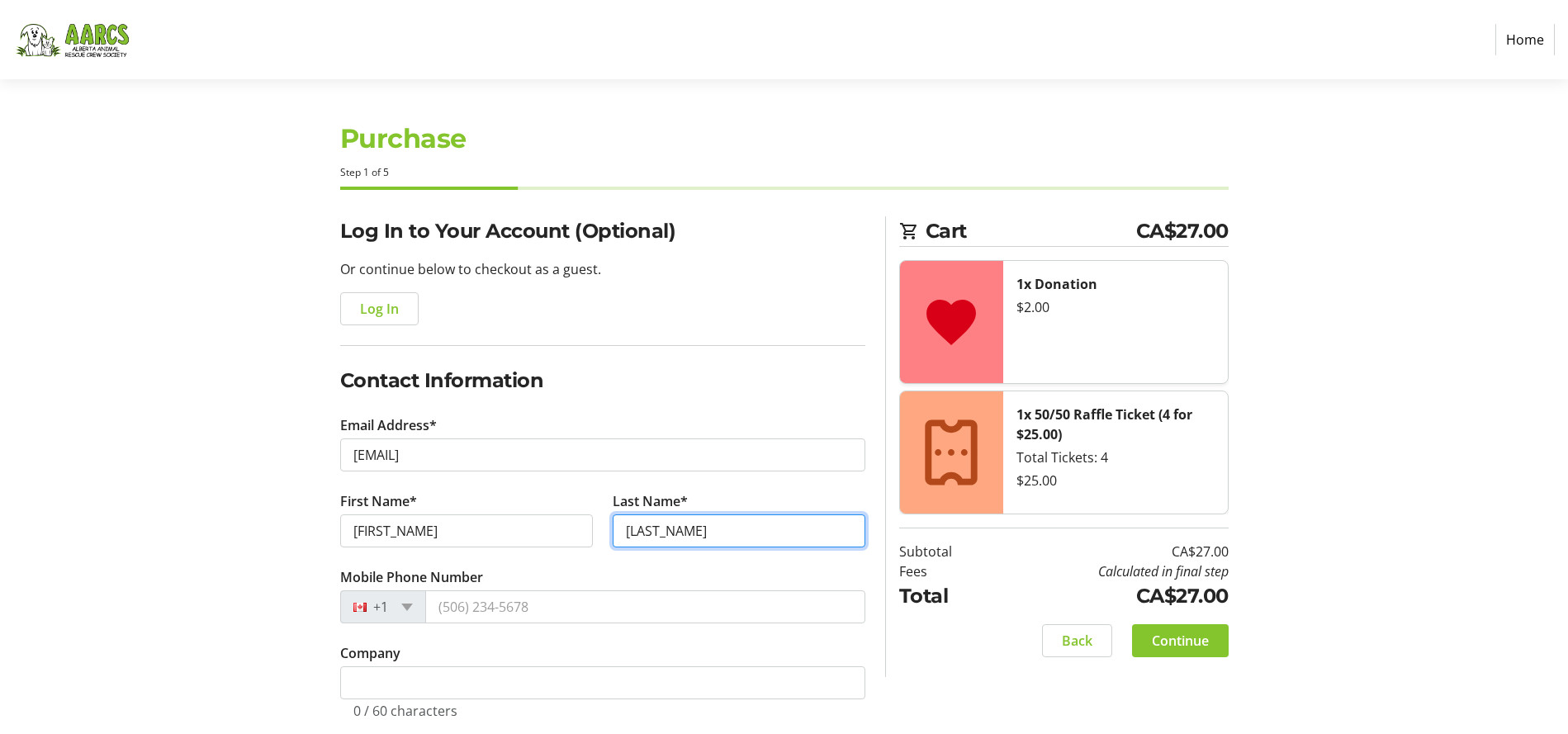 type on "[LAST_NAME]" 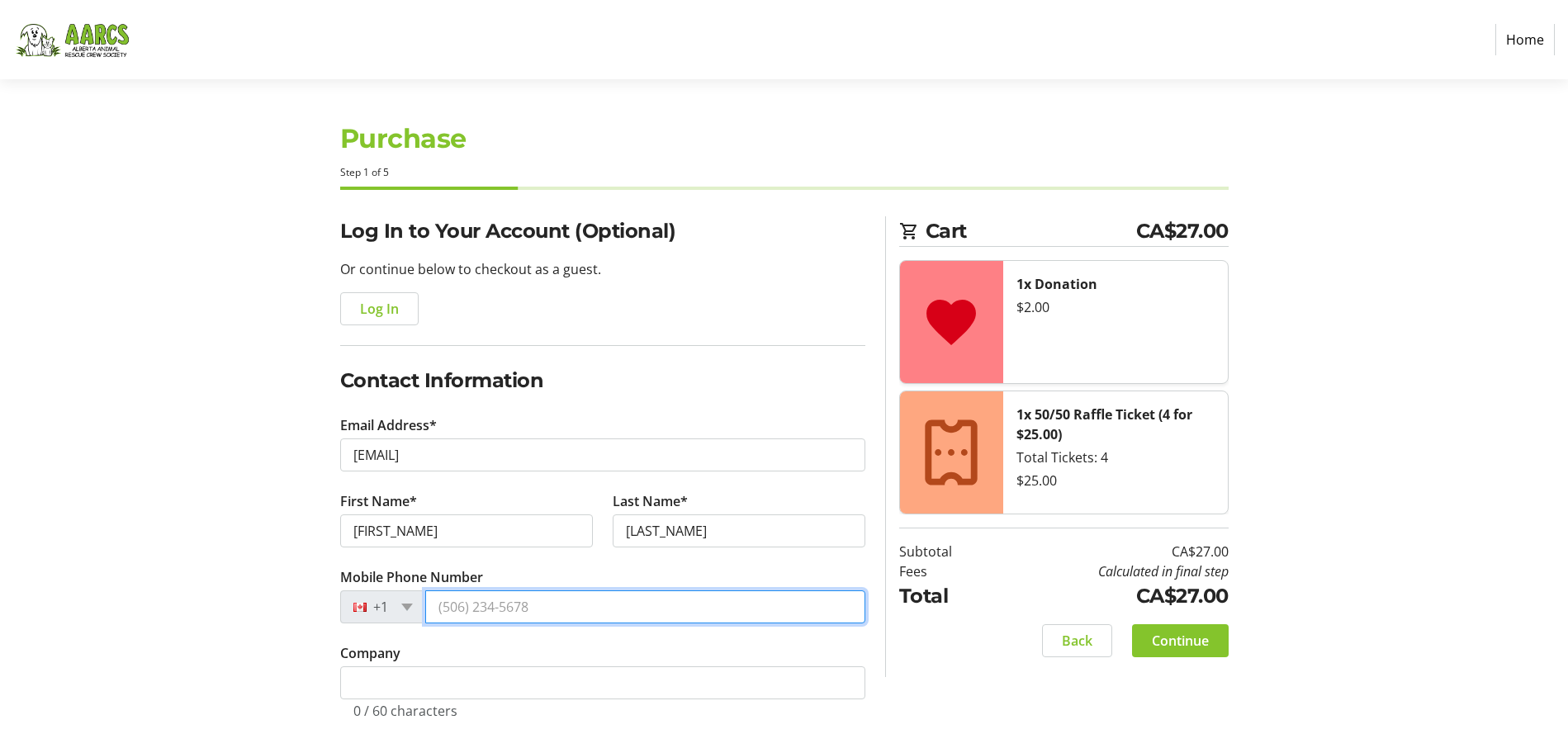 click on "Mobile Phone Number" at bounding box center (645, 607) 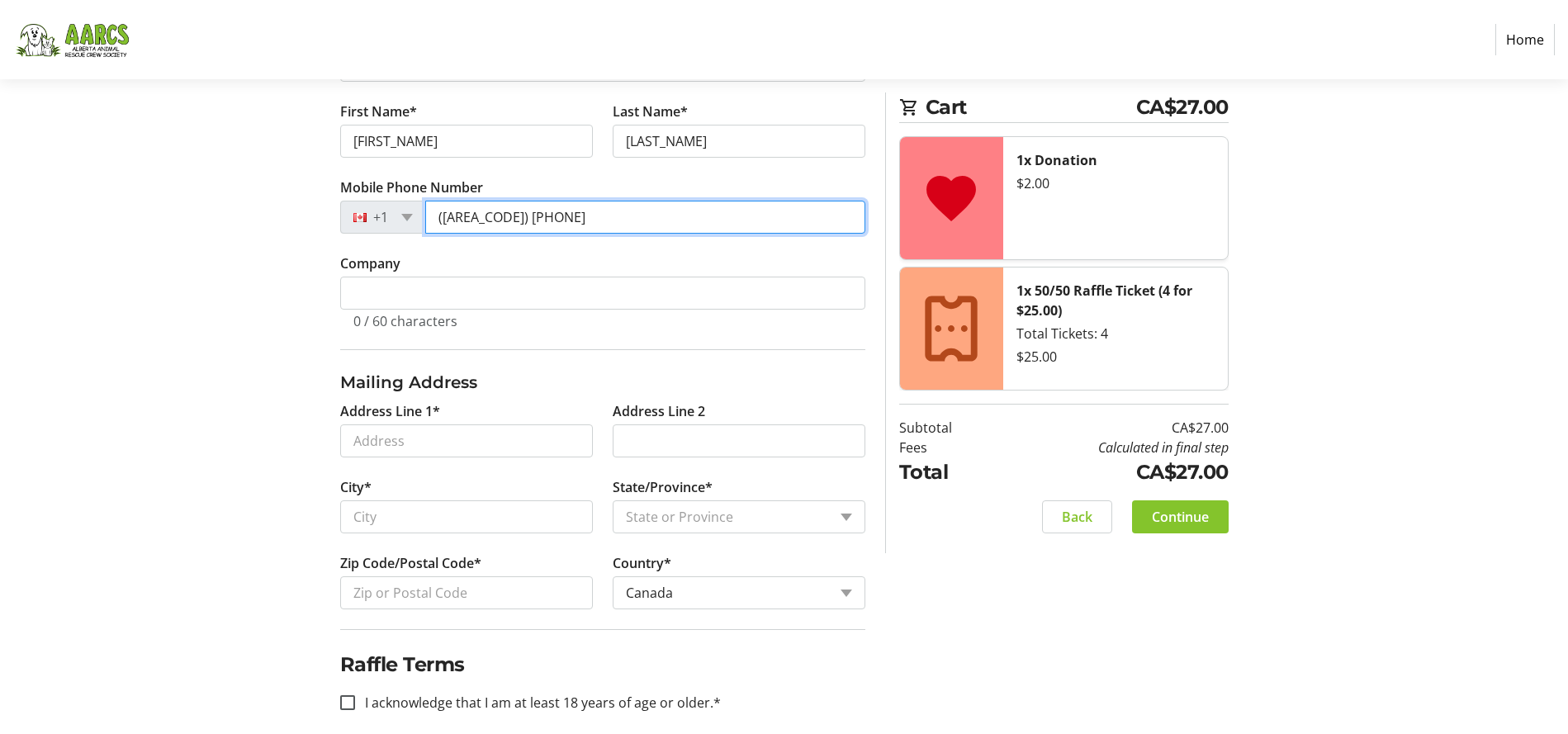scroll, scrollTop: 408, scrollLeft: 0, axis: vertical 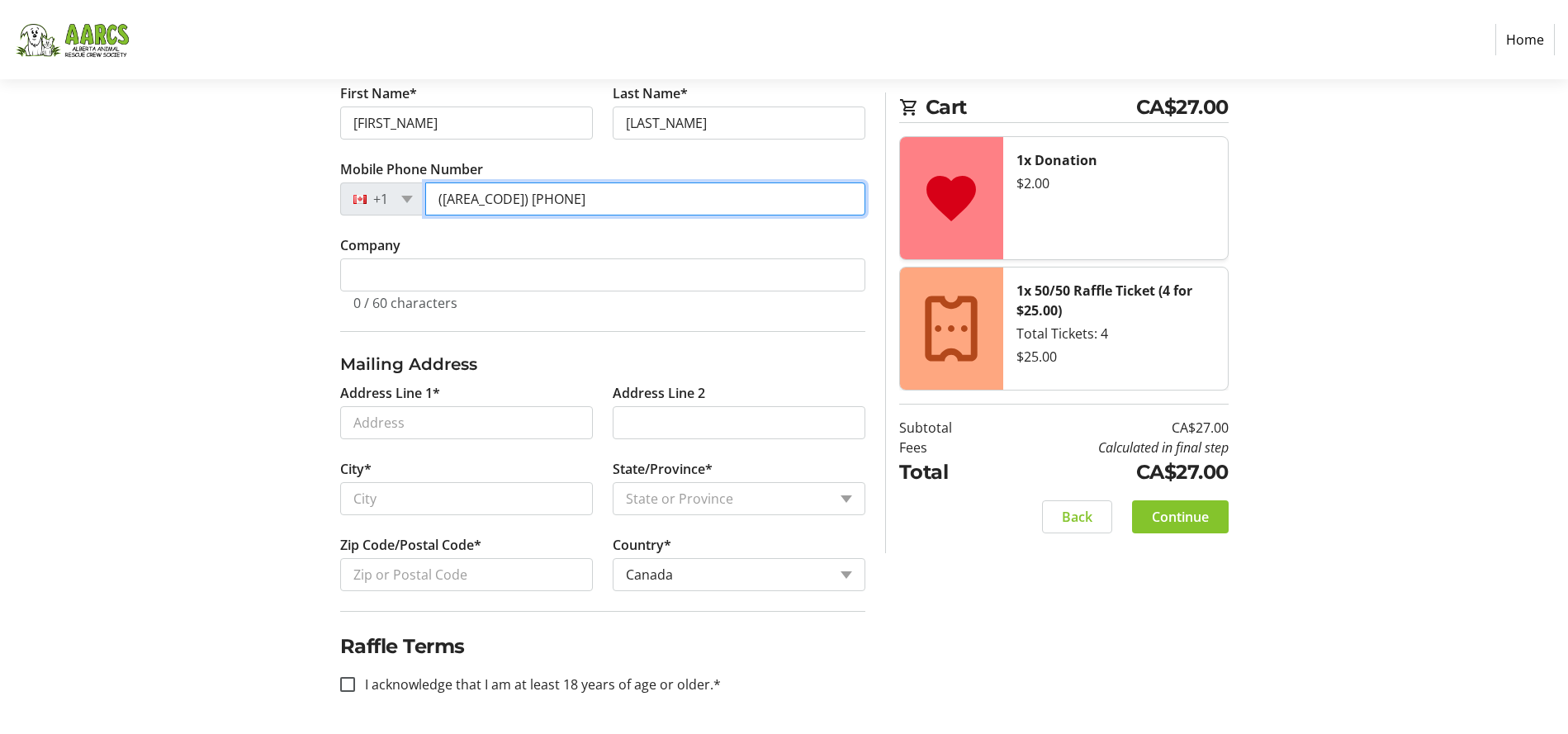 type on "([AREA_CODE]) [PHONE]" 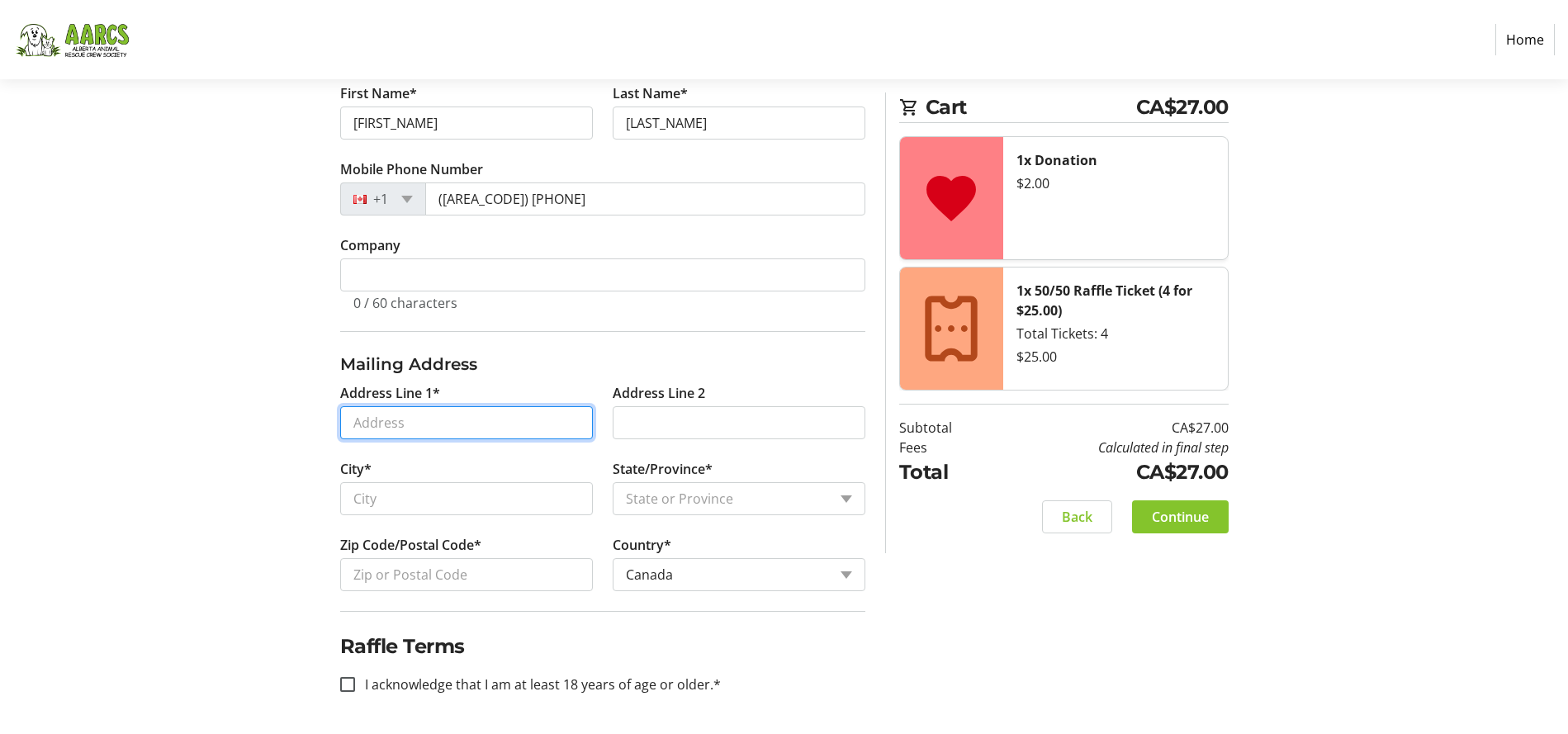 click on "Address Line 1*" at bounding box center (467, 423) 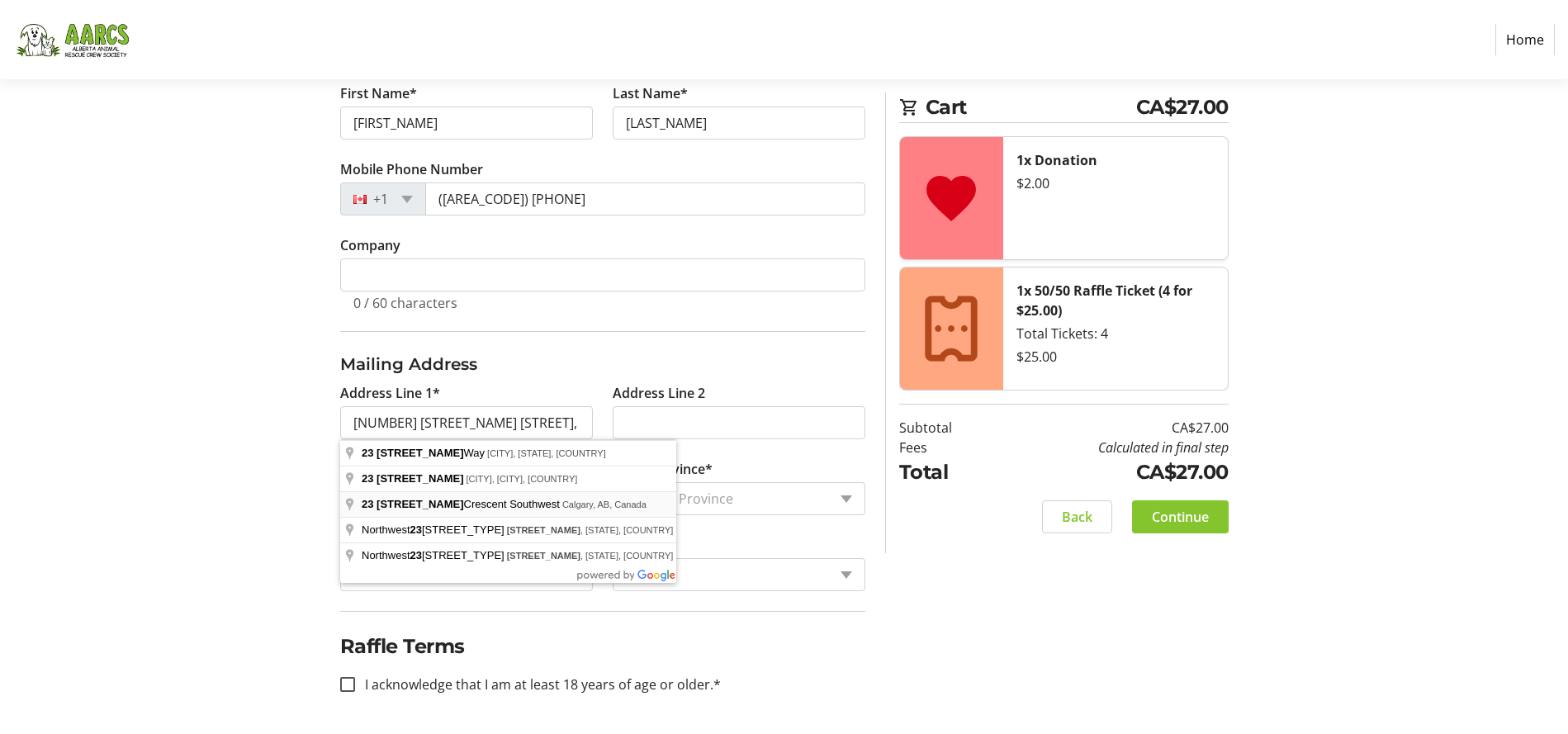 type on "[NUMBER] [STREET_NAME] [STREET]" 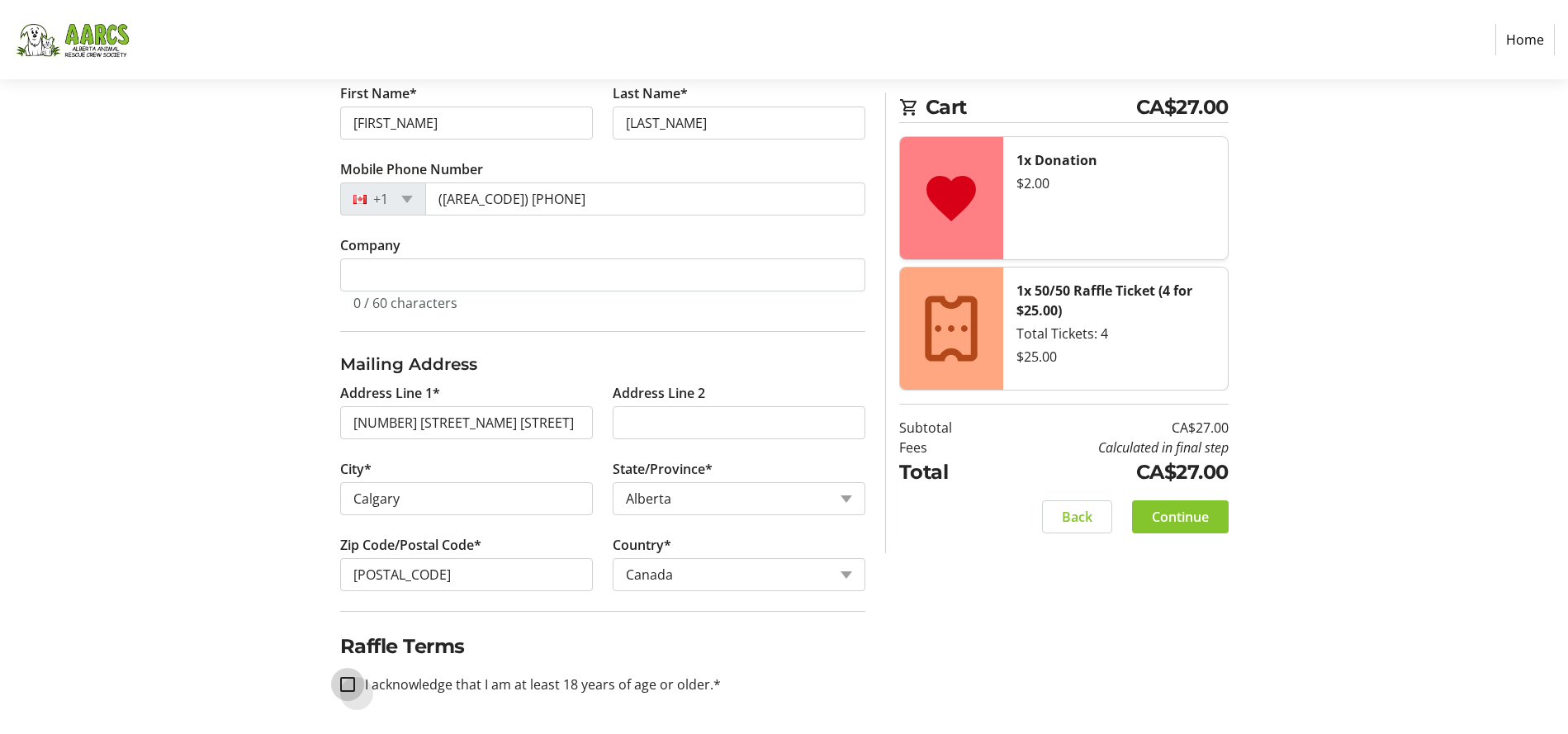 click on "I acknowledge that I am at least 18 years of age or older.*" at bounding box center (348, 684) 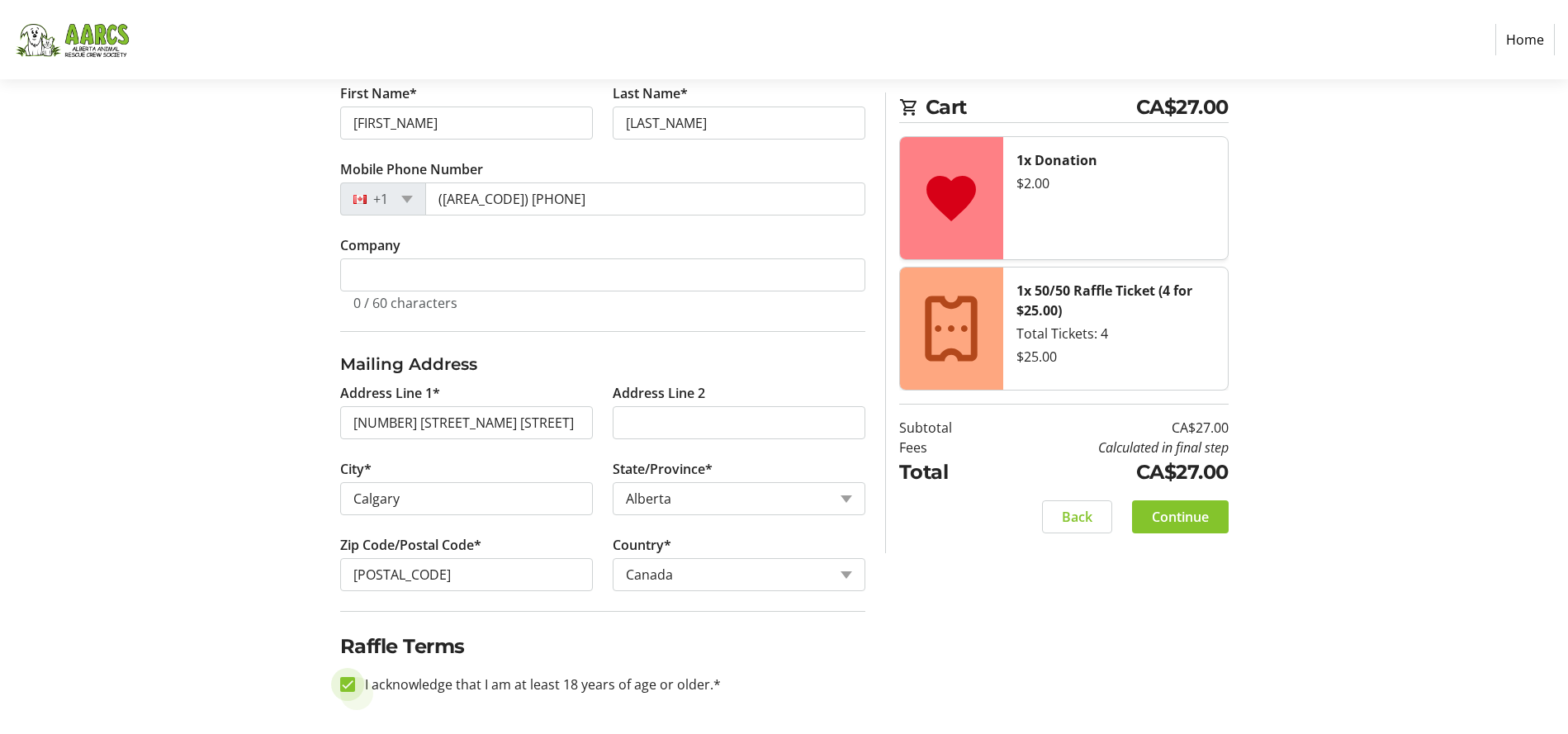 checkbox on "true" 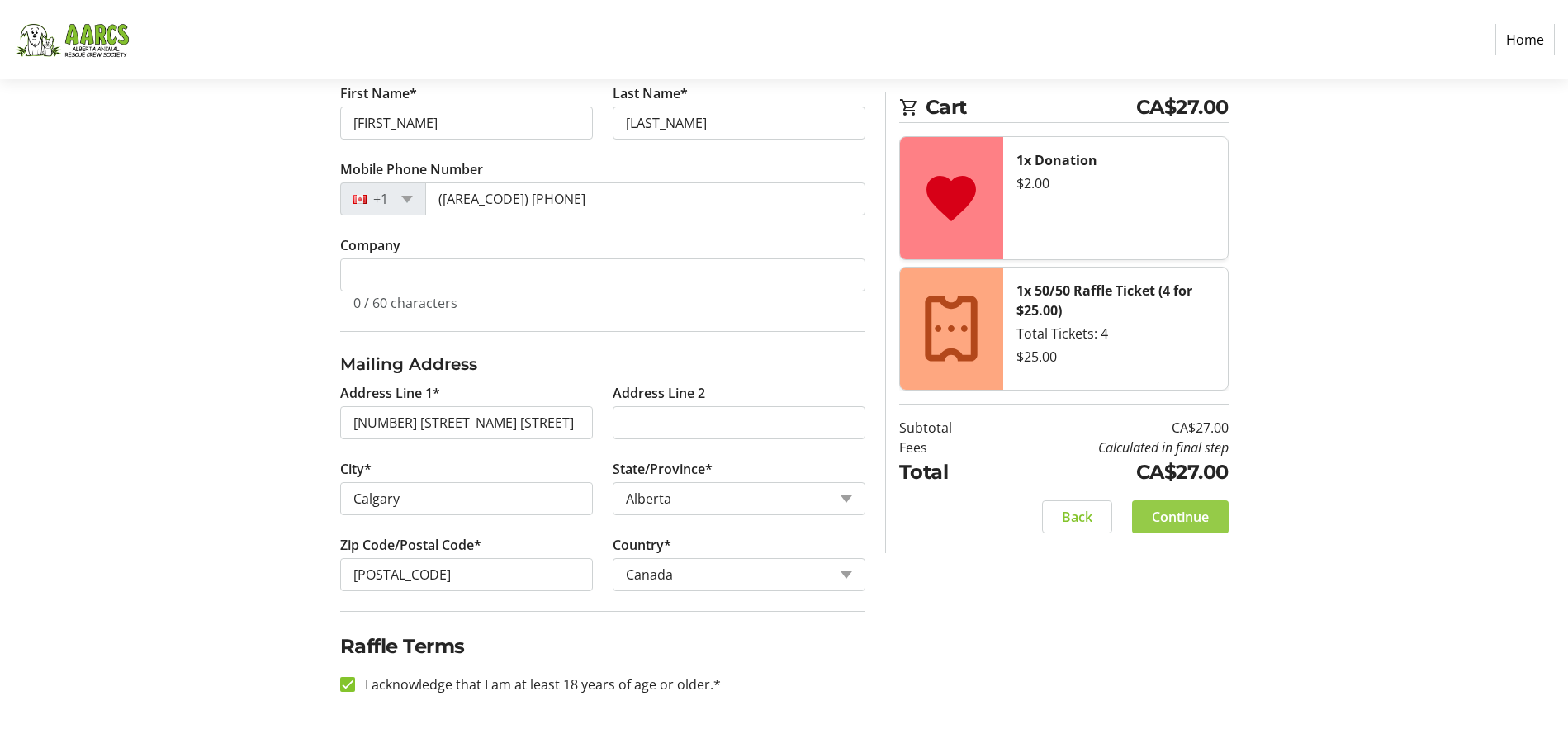 click on "Continue" 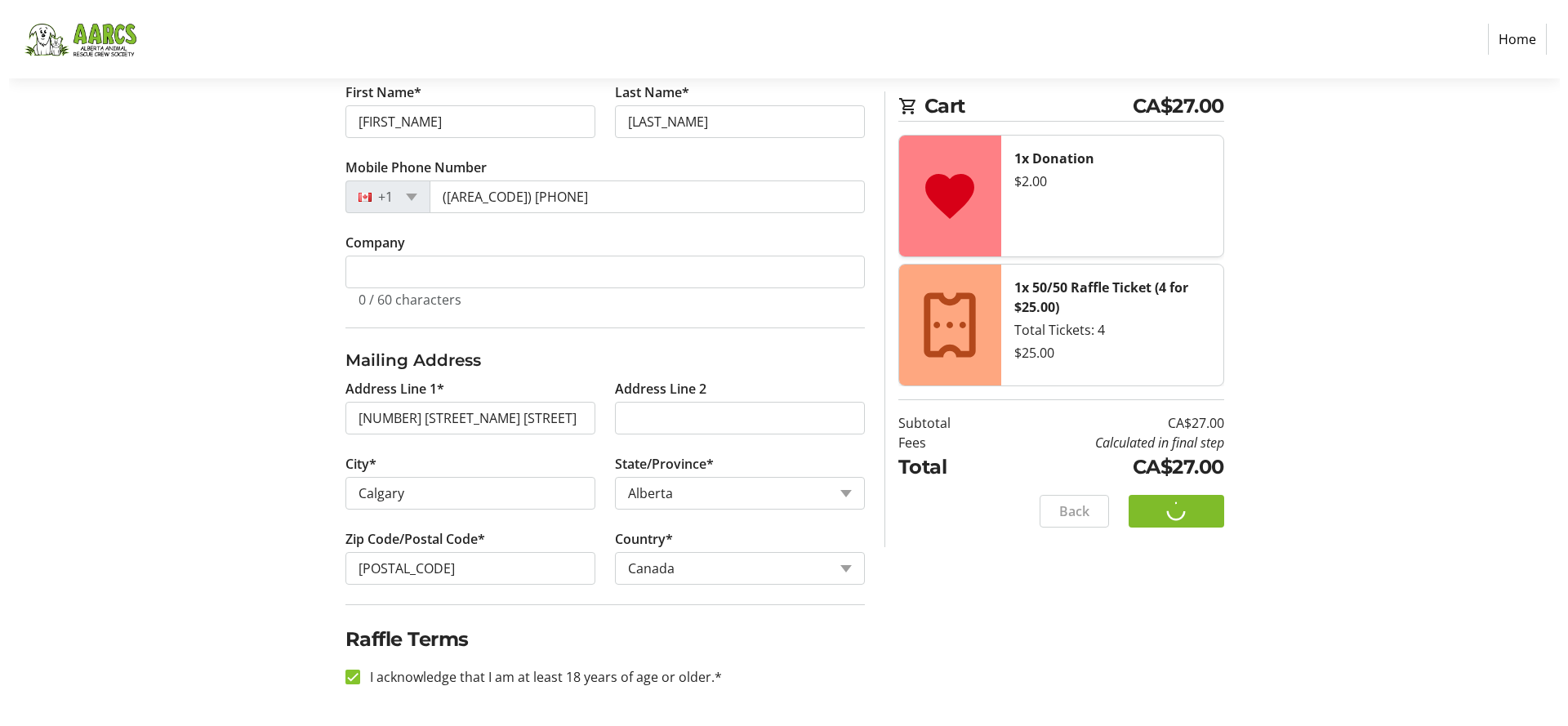 scroll, scrollTop: 0, scrollLeft: 0, axis: both 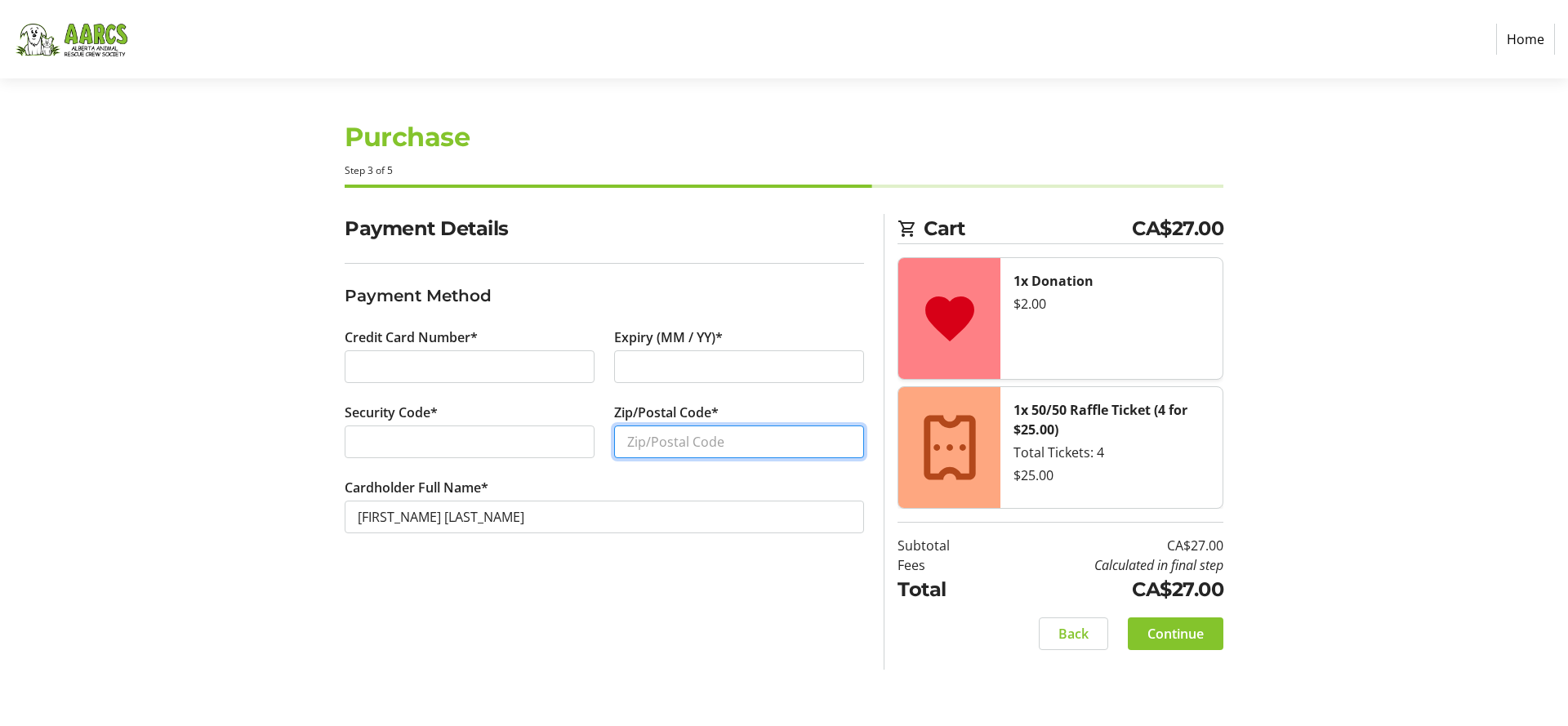 click on "Zip/Postal Code*" at bounding box center [739, 442] 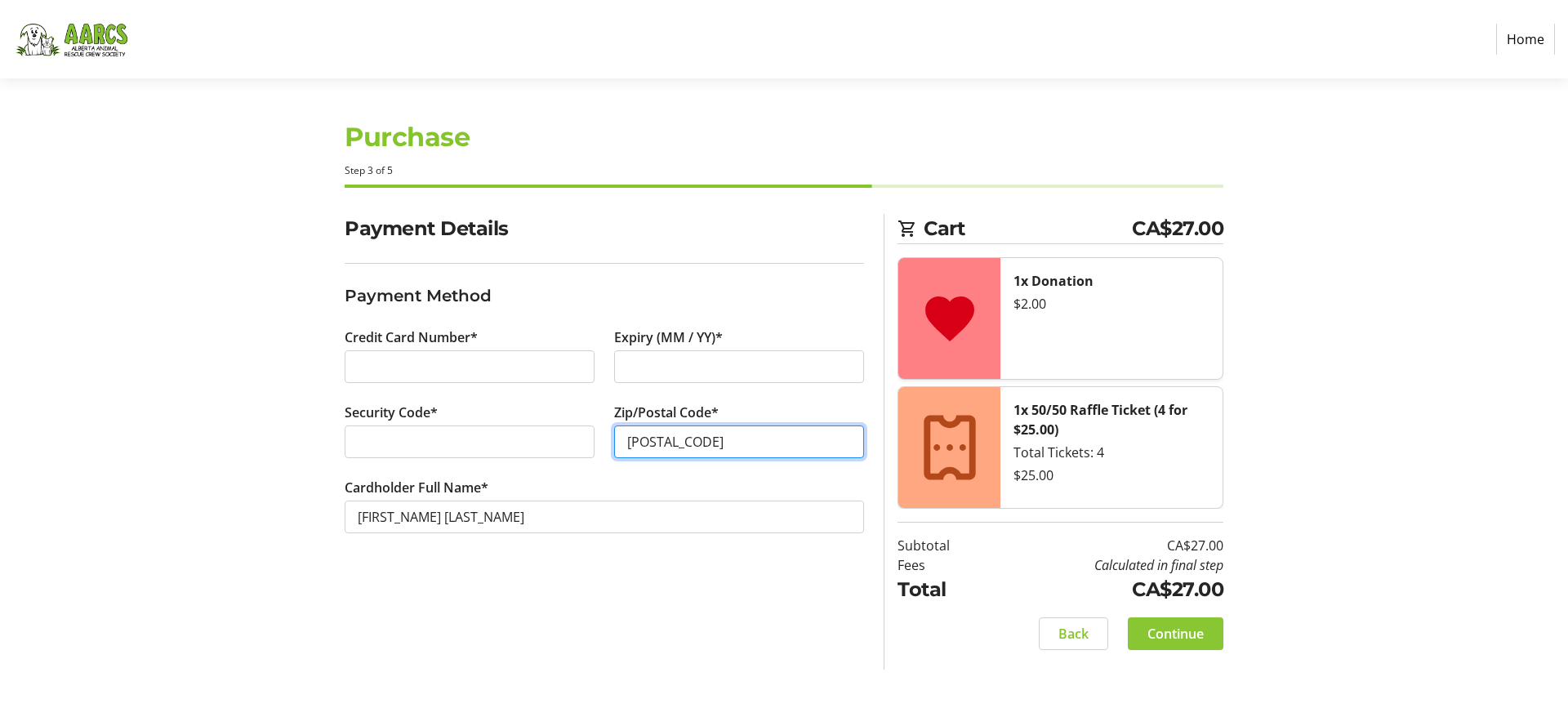 type on "[POSTAL_CODE]" 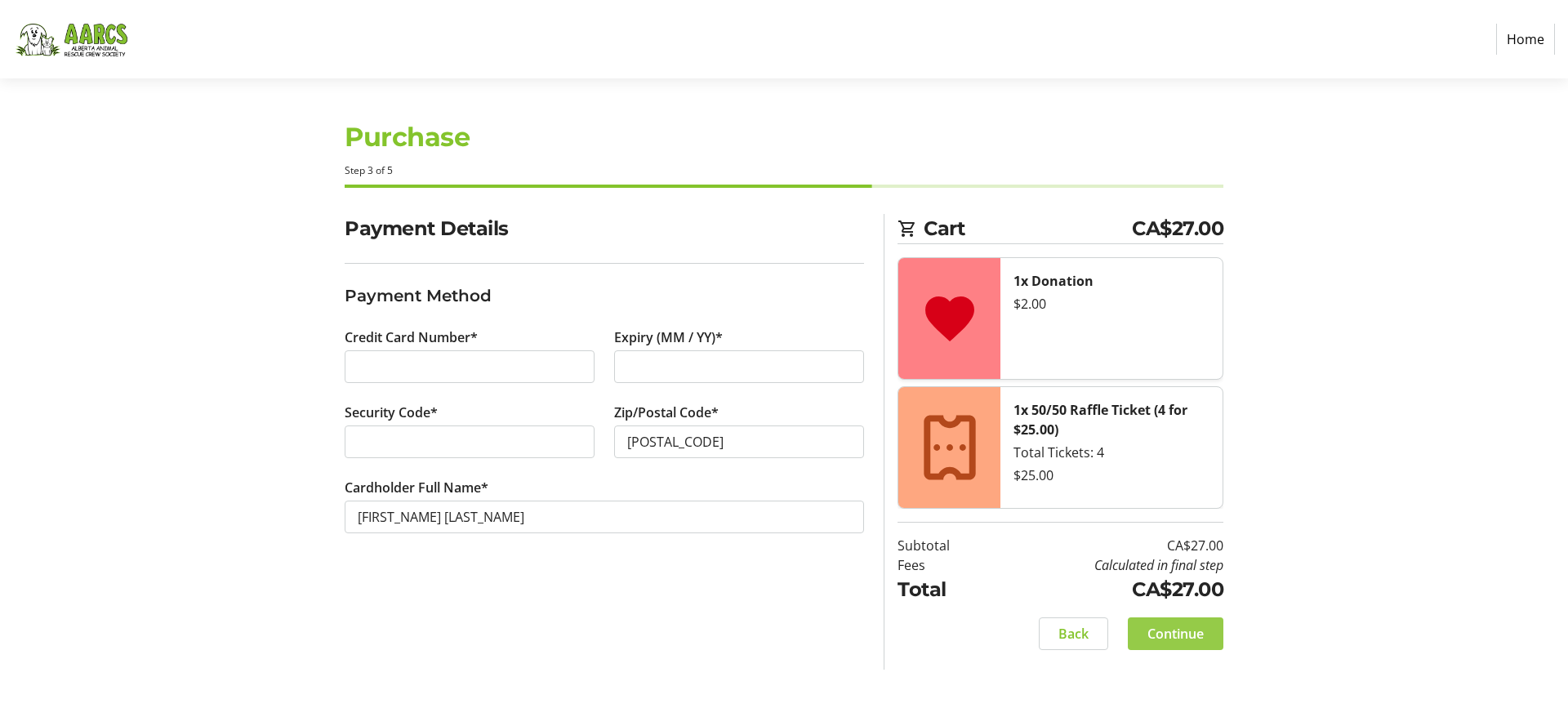 click on "Continue" 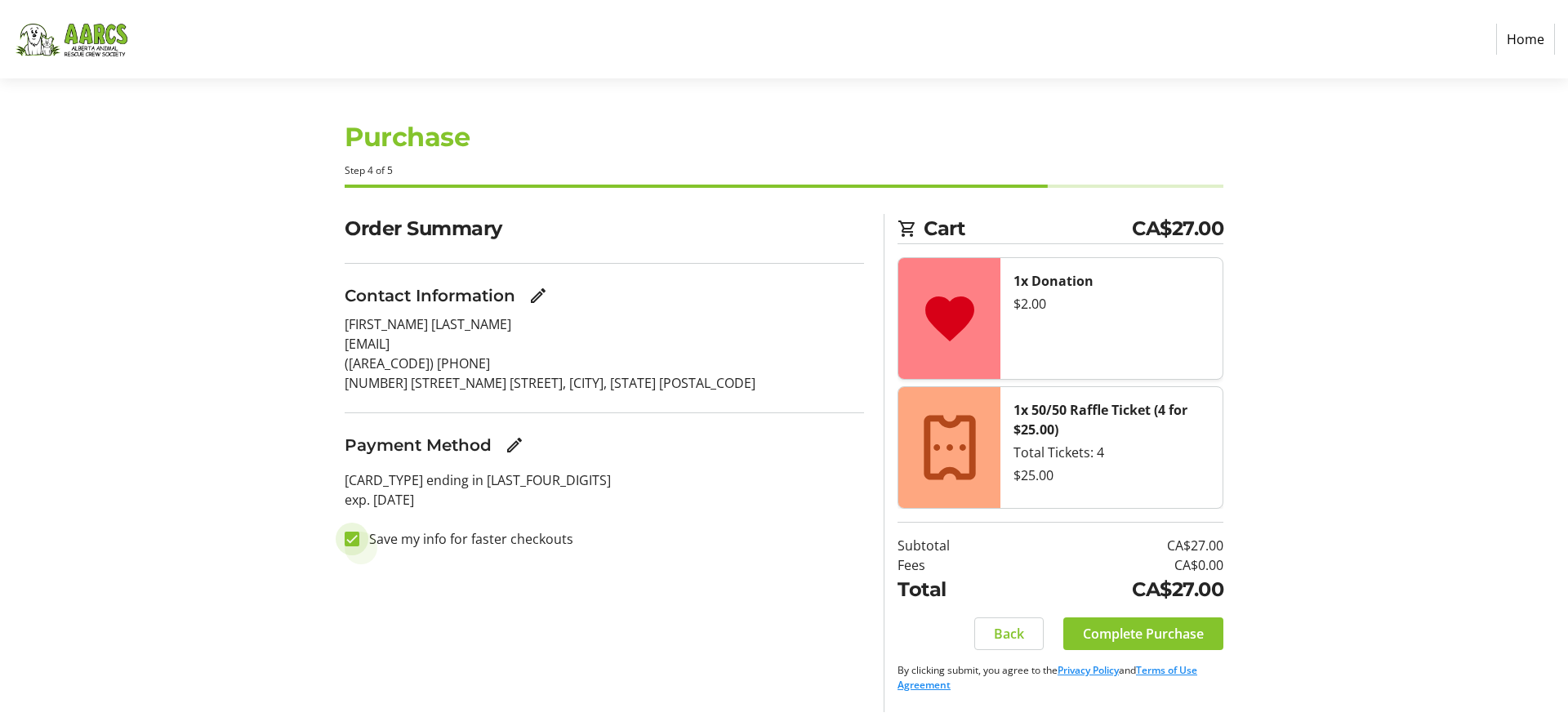 click on "Save my info for faster checkouts" at bounding box center [352, 539] 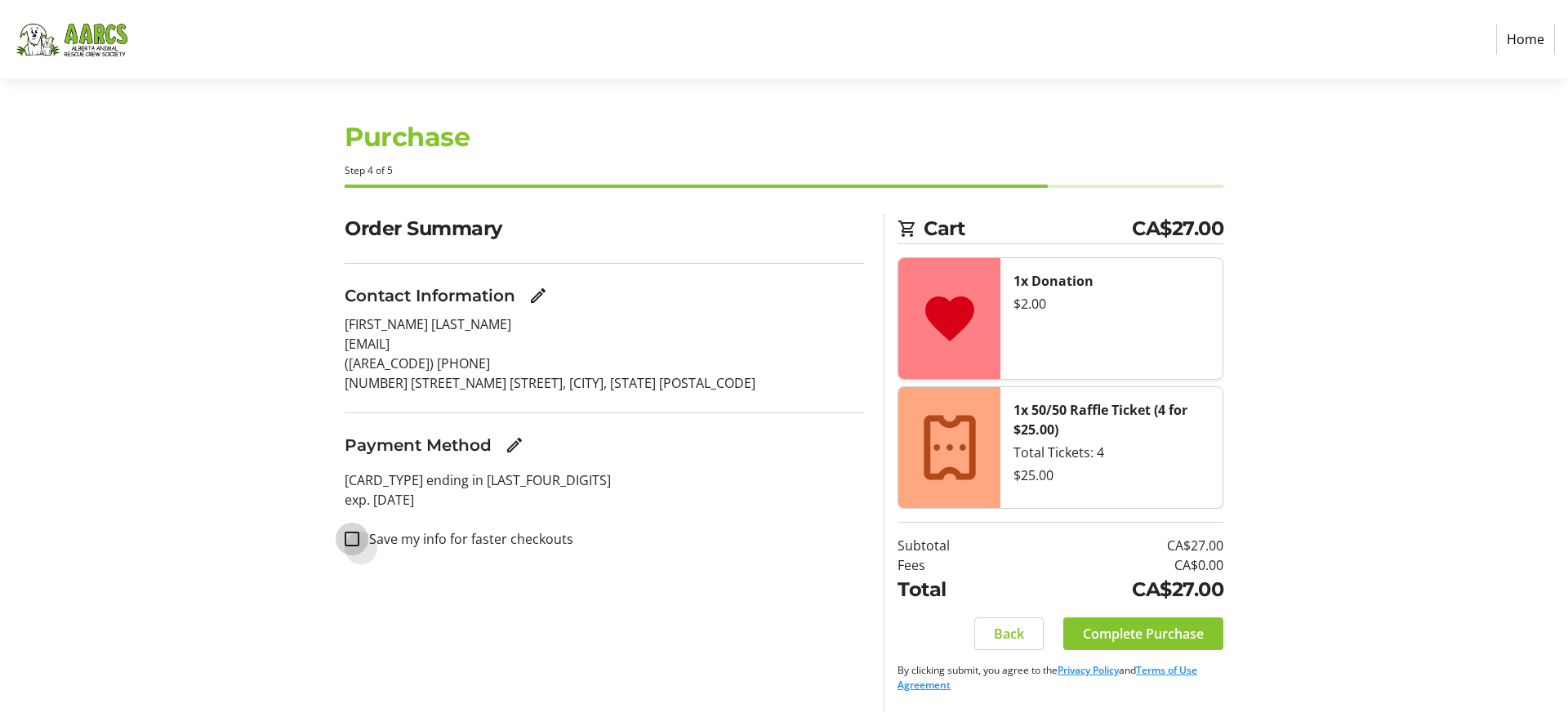 checkbox on "false" 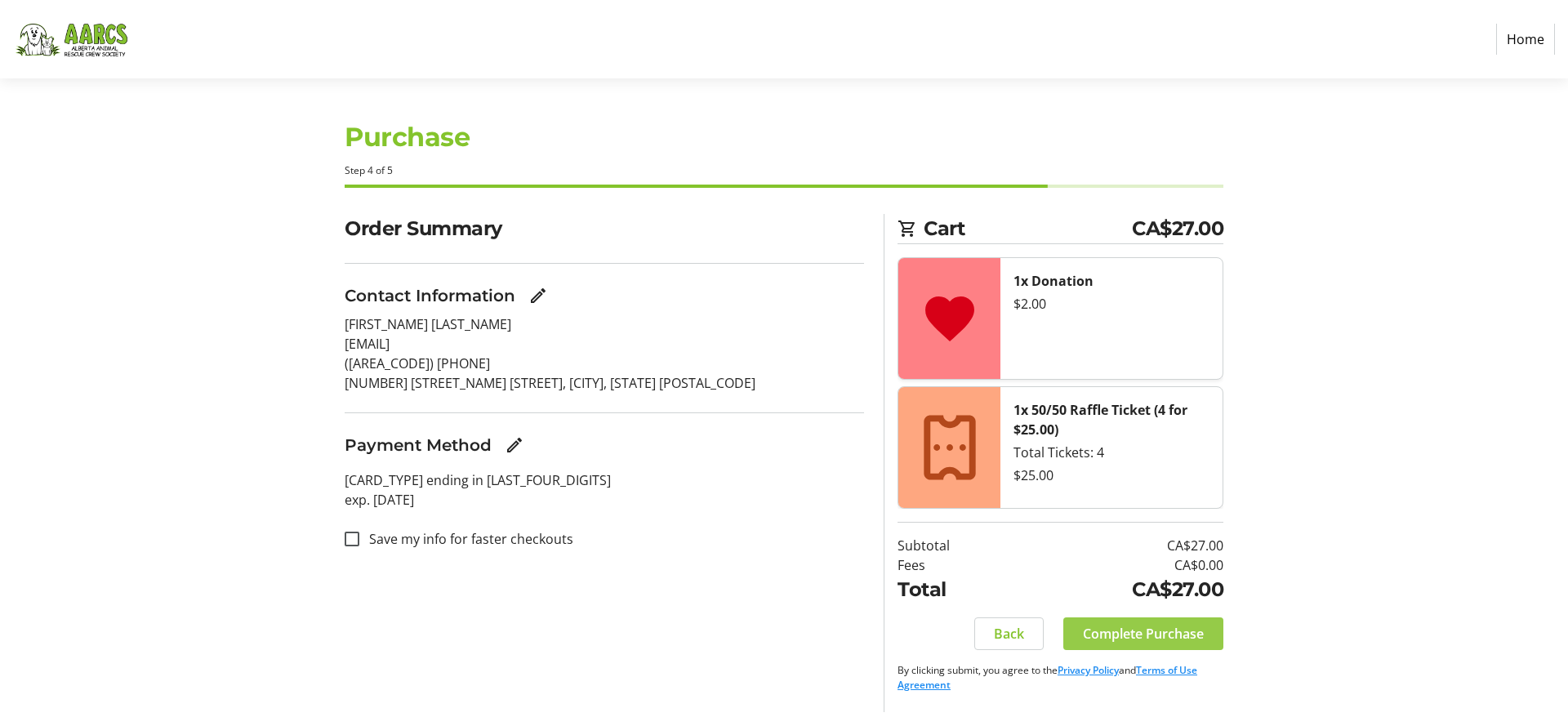 click on "Complete Purchase" 